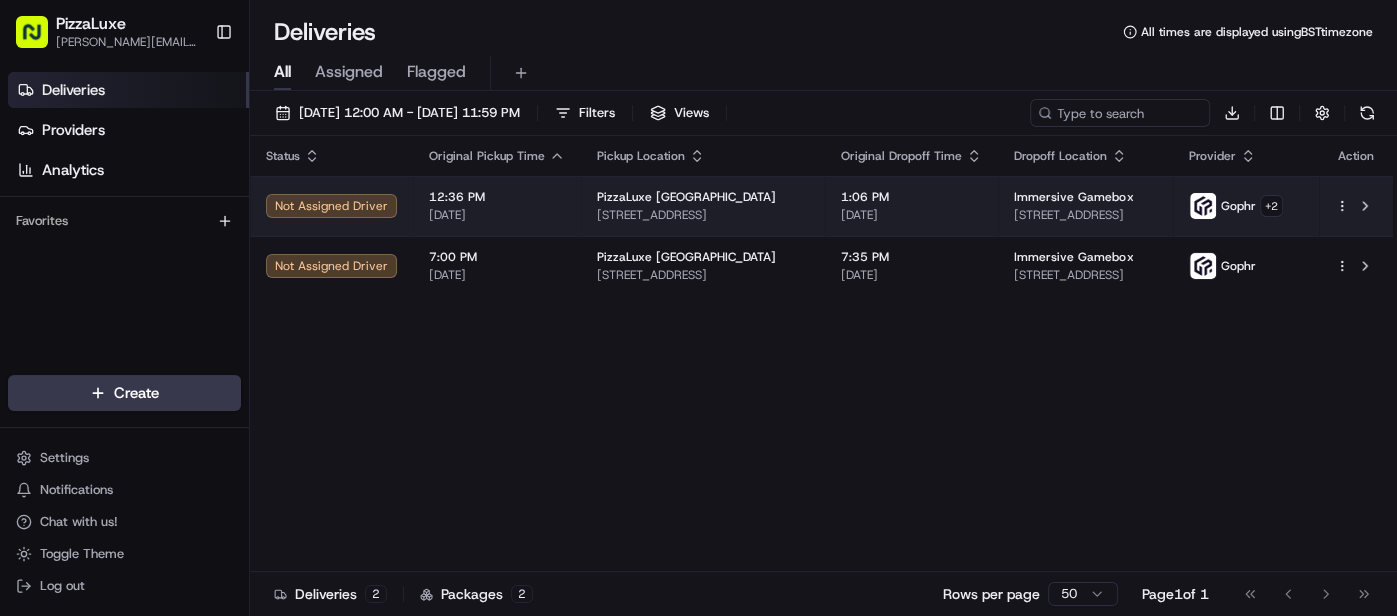 scroll, scrollTop: 0, scrollLeft: 0, axis: both 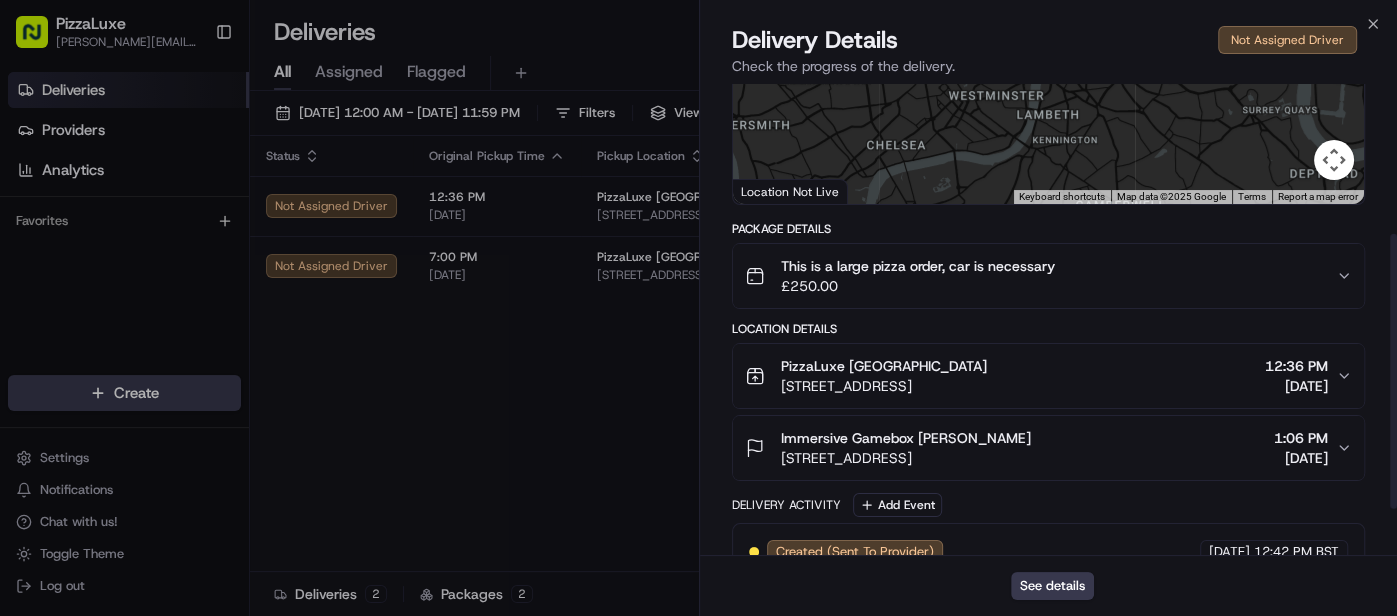 click on "PizzaLuxe London [STREET_ADDRESS], [GEOGRAPHIC_DATA] 12:36 PM [DATE]" at bounding box center (1041, 376) 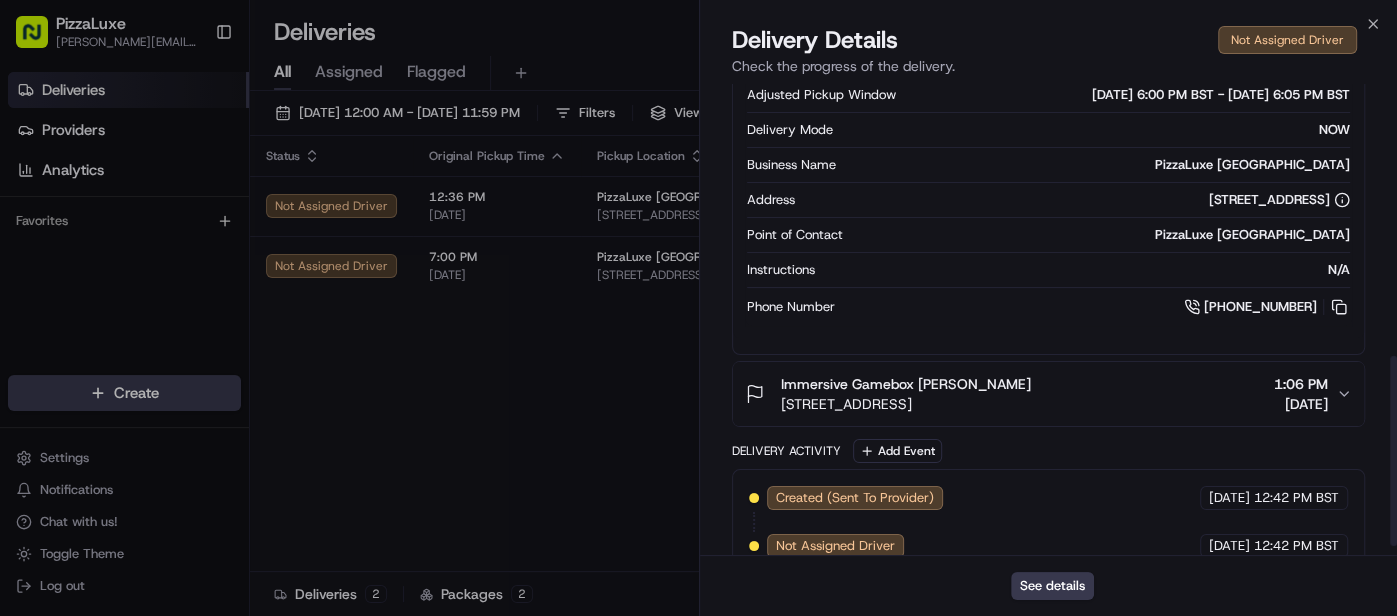 scroll, scrollTop: 701, scrollLeft: 0, axis: vertical 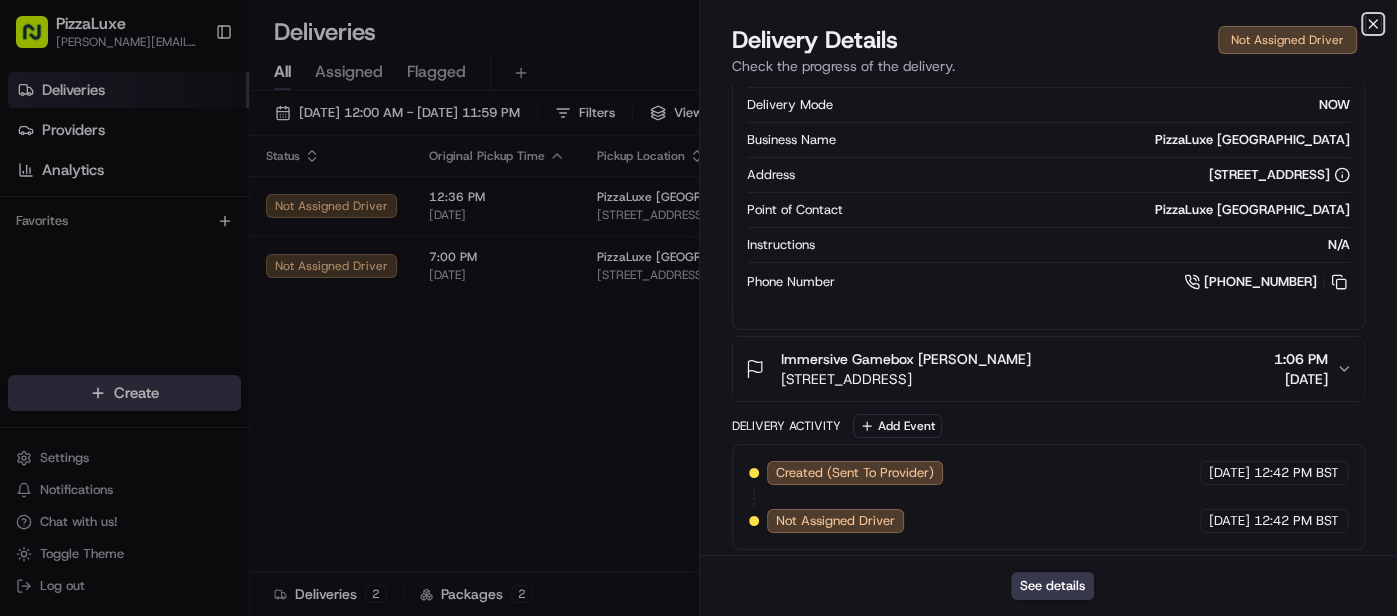 click 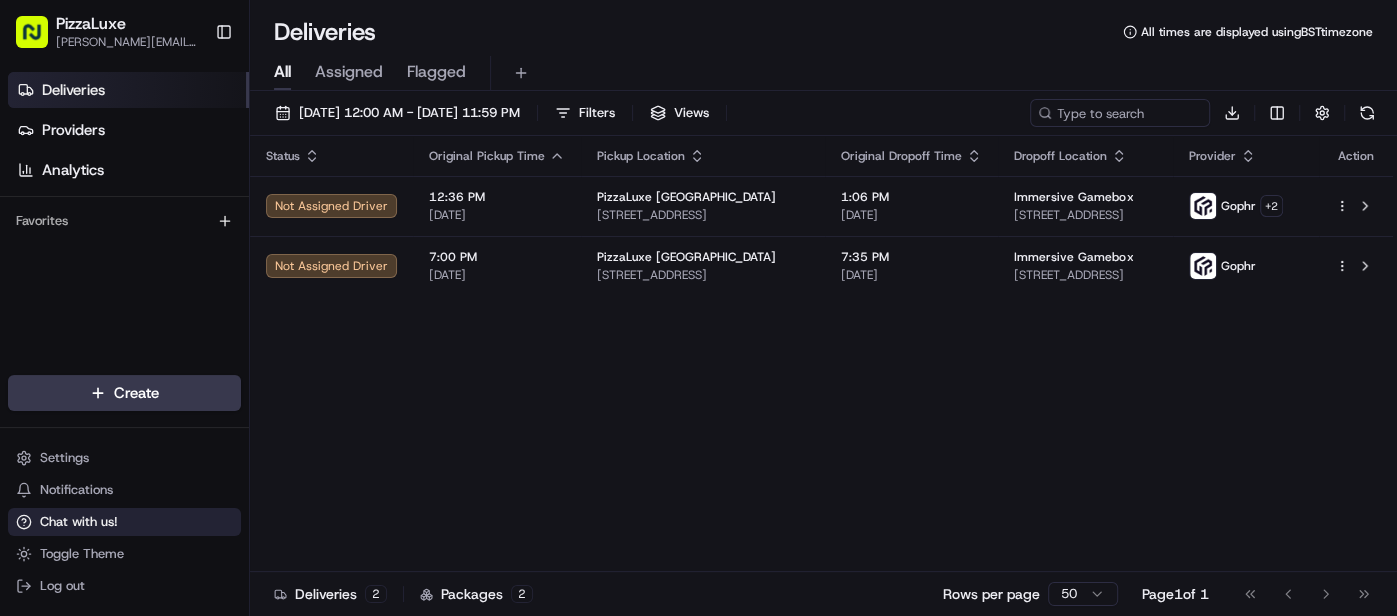 click on "Chat with us!" at bounding box center [124, 522] 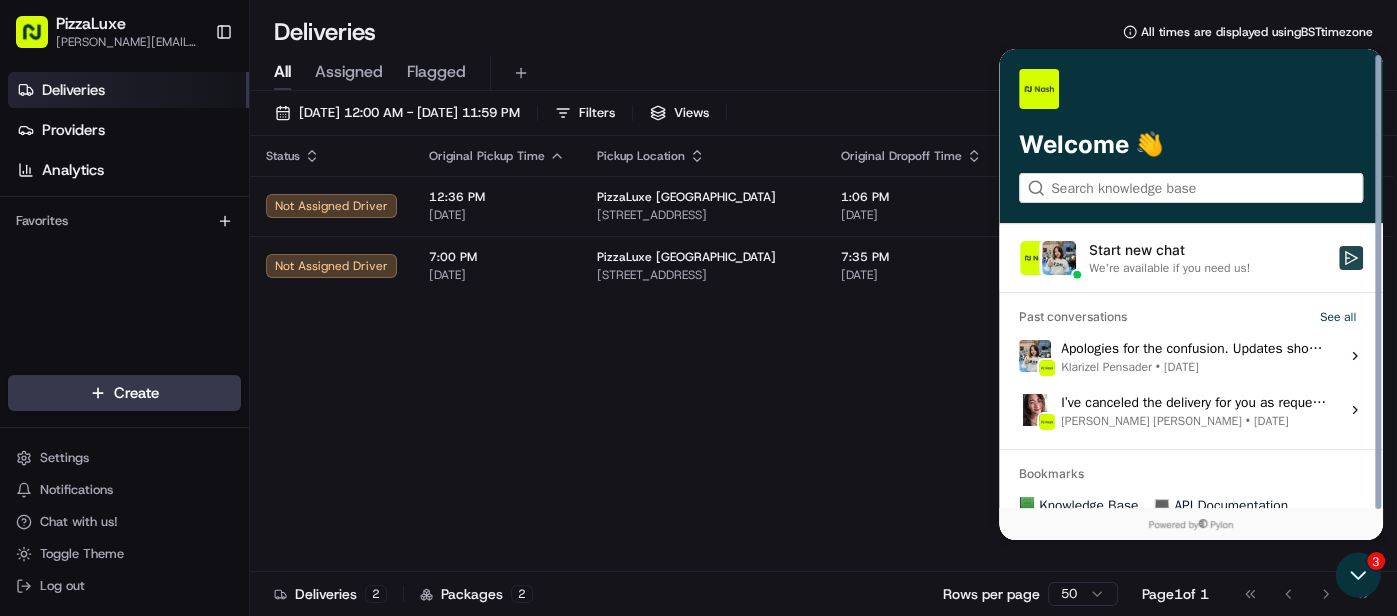 click on "Start new chat We're available if you need us!" at bounding box center (1351, 258) 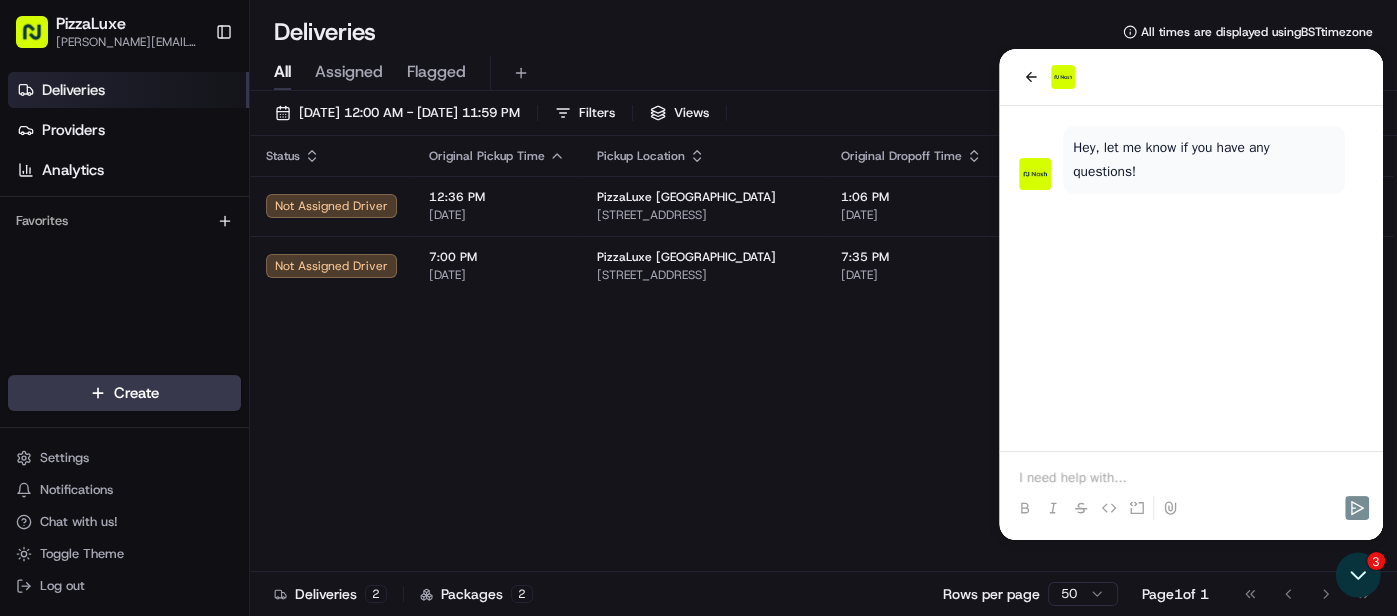 click at bounding box center [1191, 478] 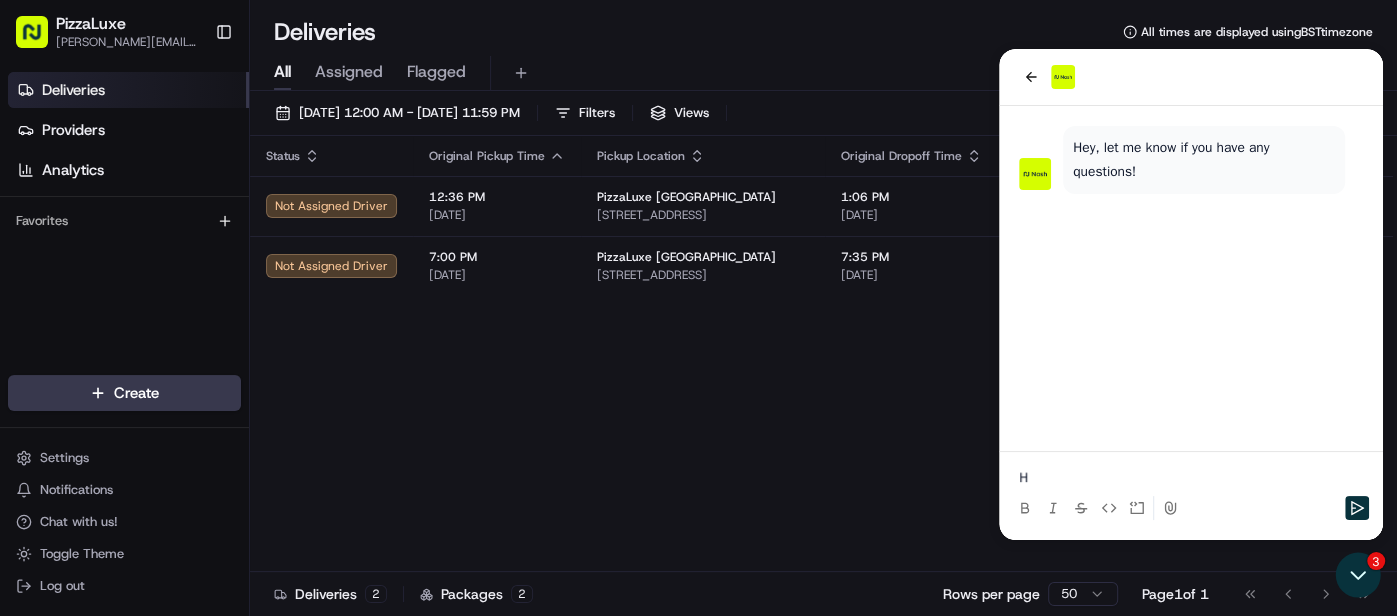 type 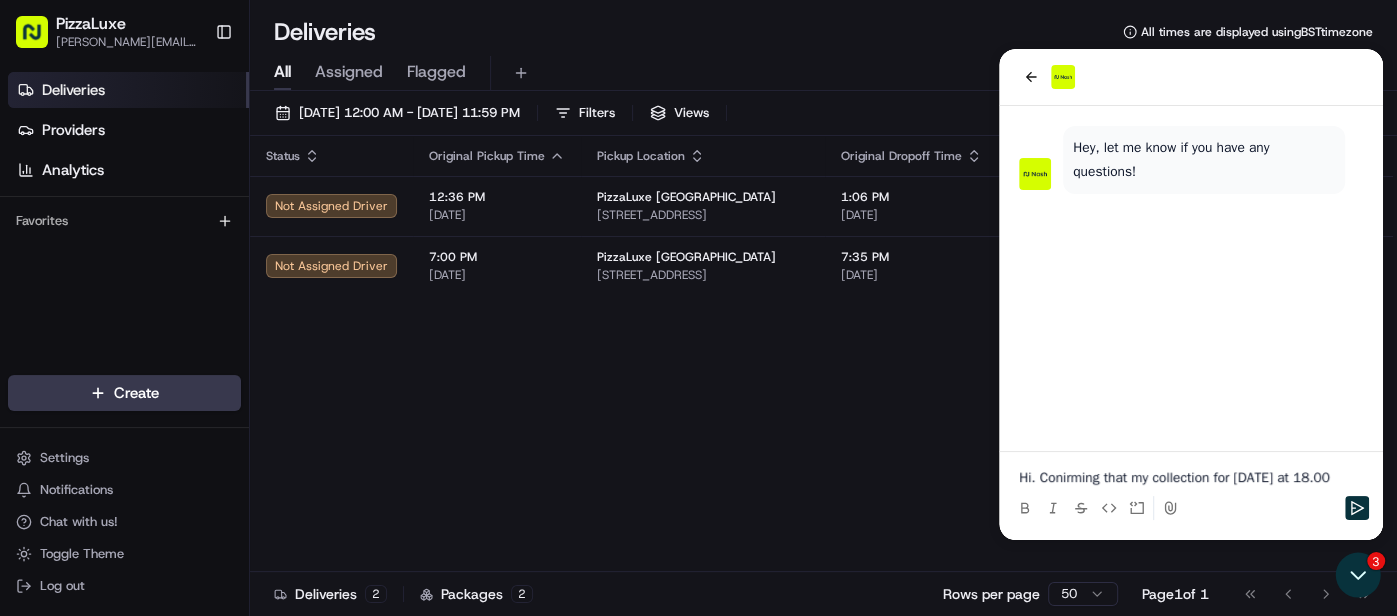 click on "Hi. Conirming that my collection for today at 18.00" at bounding box center [1191, 478] 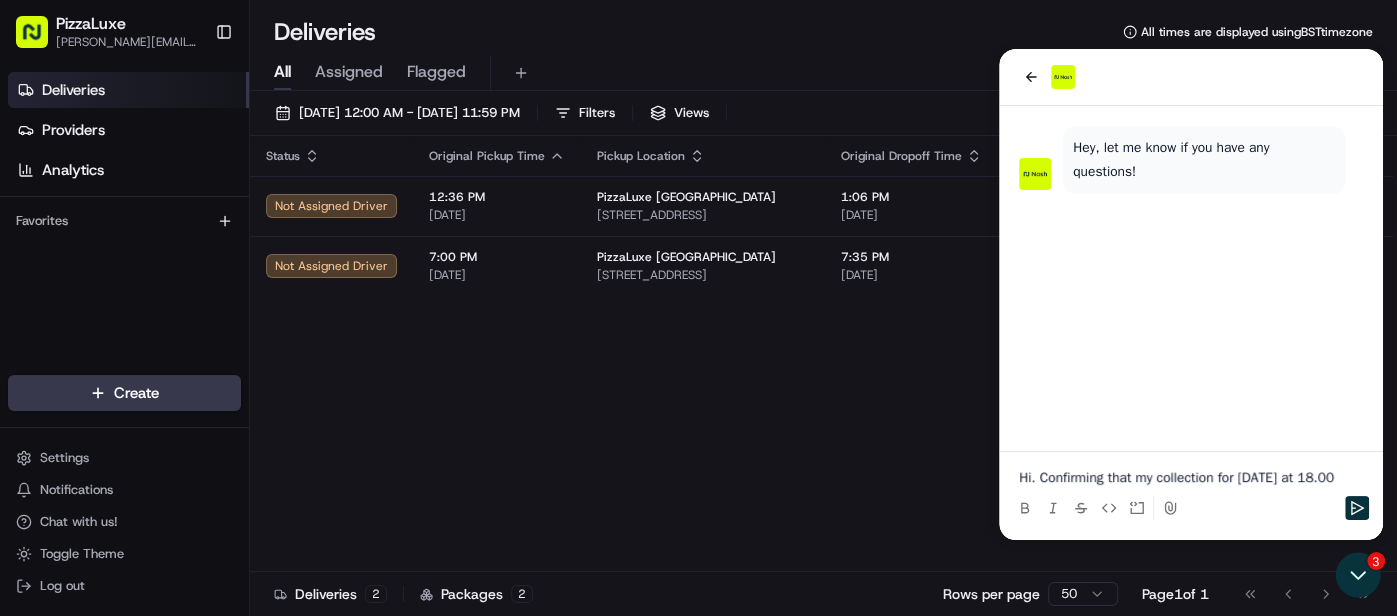 click on "Hi. Confirming that my collection for today at 18.00" at bounding box center (1191, 478) 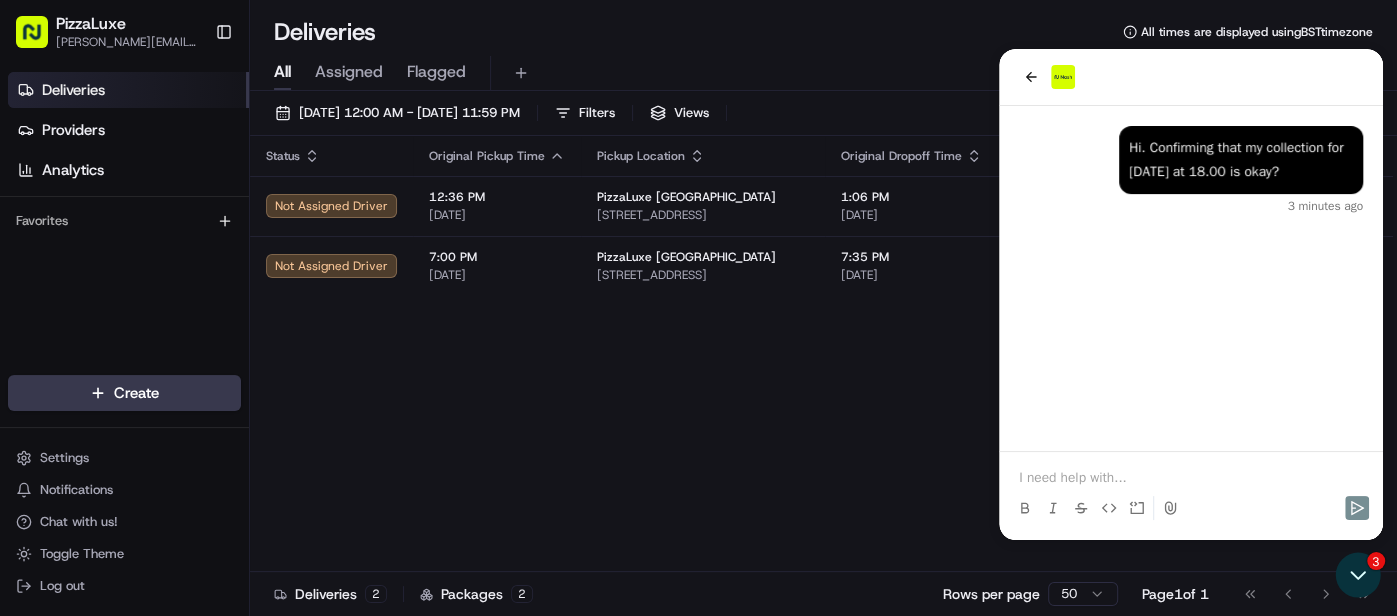 click at bounding box center [1191, 490] 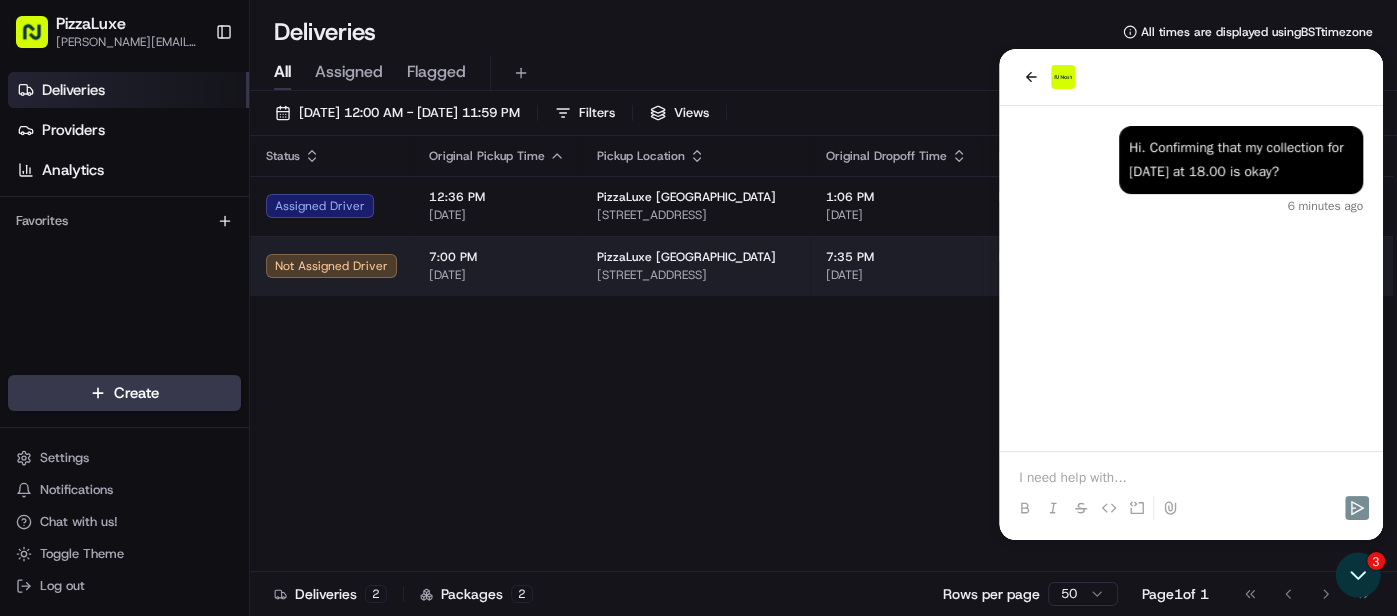 click on "PizzaLuxe [GEOGRAPHIC_DATA]" at bounding box center [686, 257] 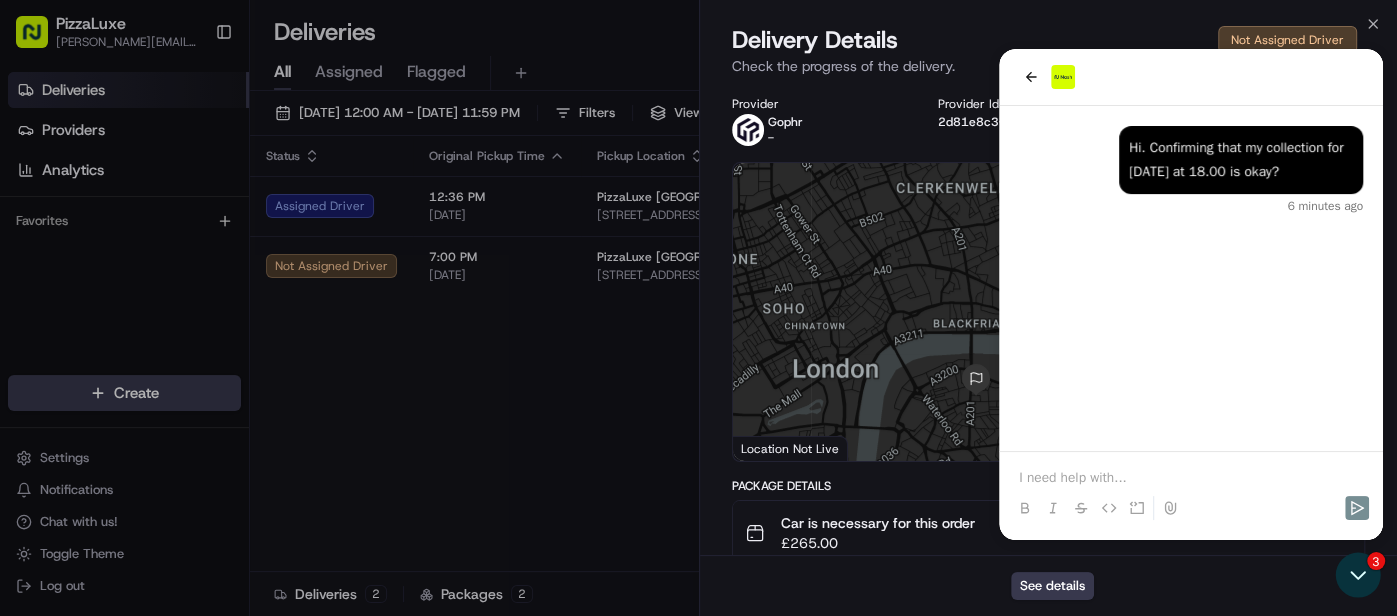 click on "Delivery Details Not Assigned Driver Check the progress of the delivery." at bounding box center [1049, 54] 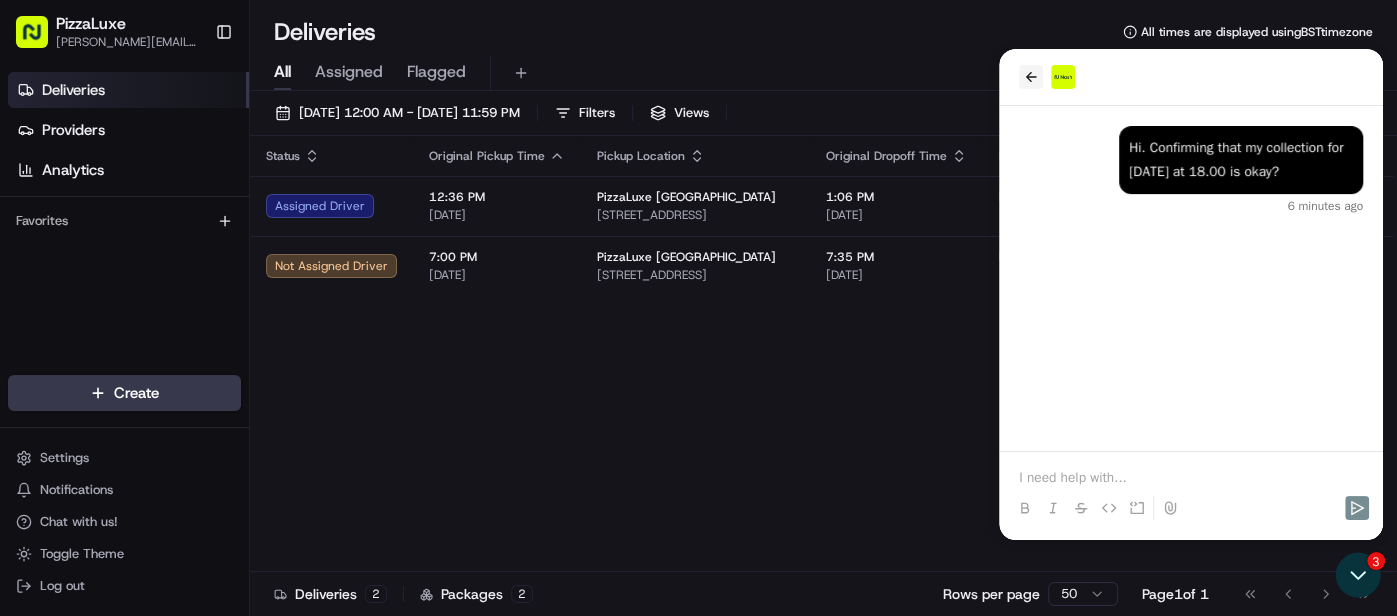 click 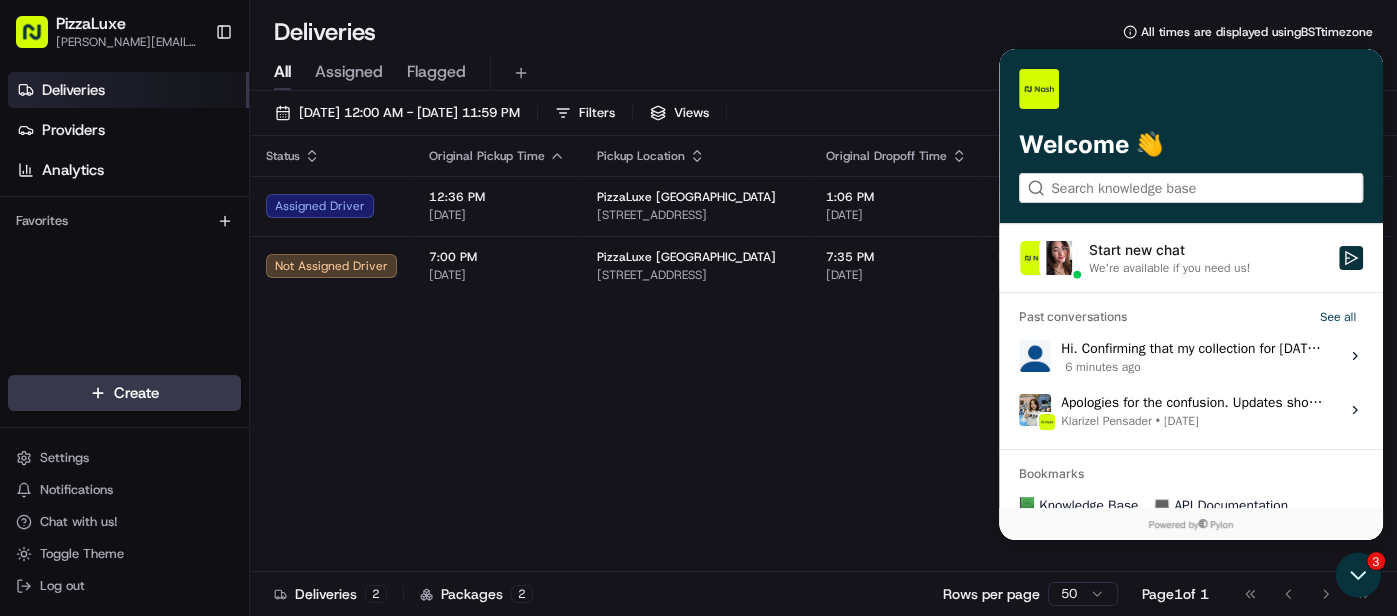 scroll, scrollTop: 0, scrollLeft: 0, axis: both 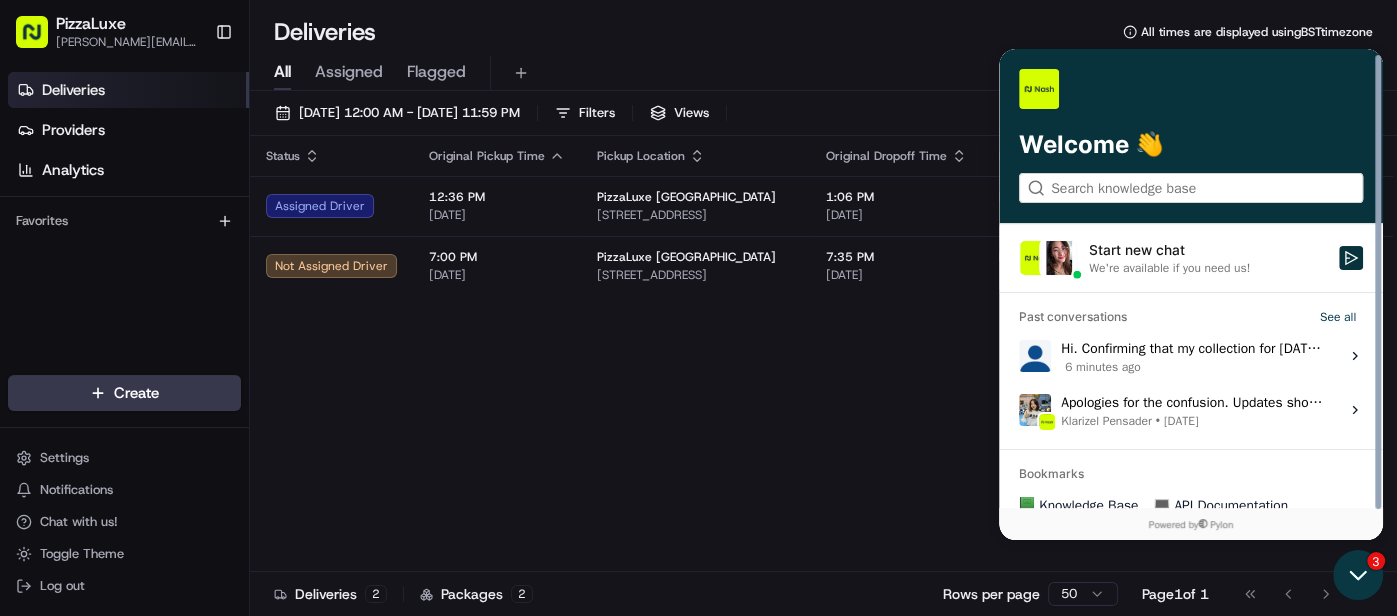 click 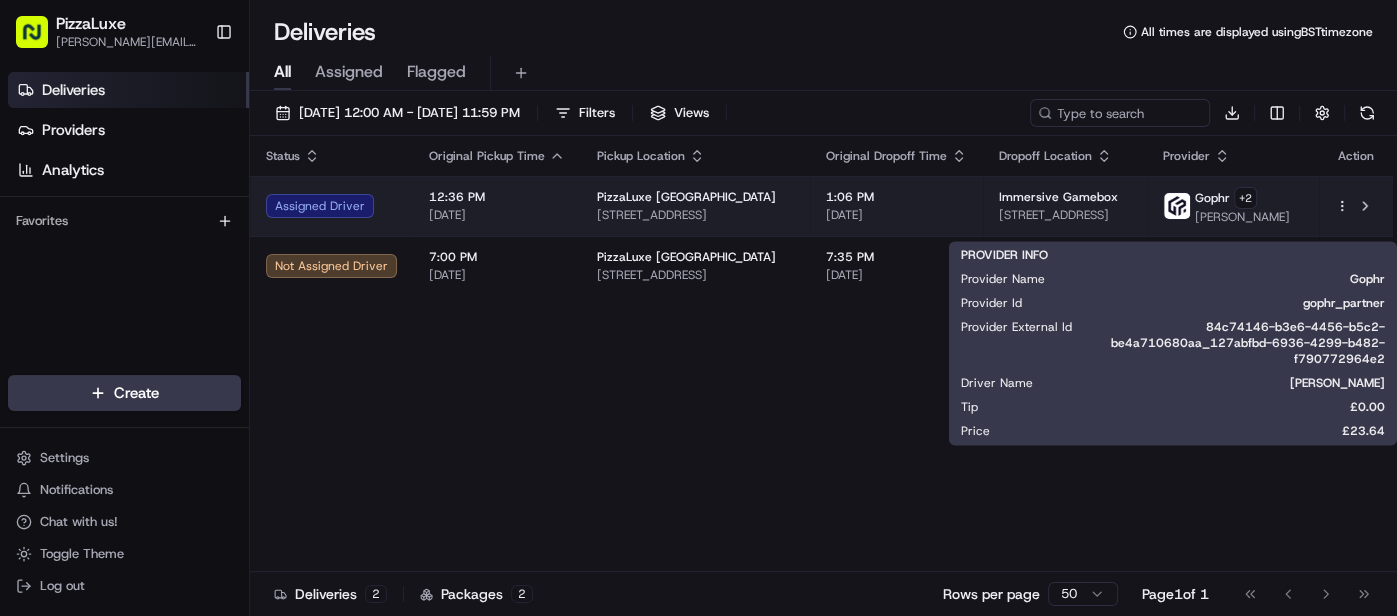 click on "[PERSON_NAME]" at bounding box center (1242, 217) 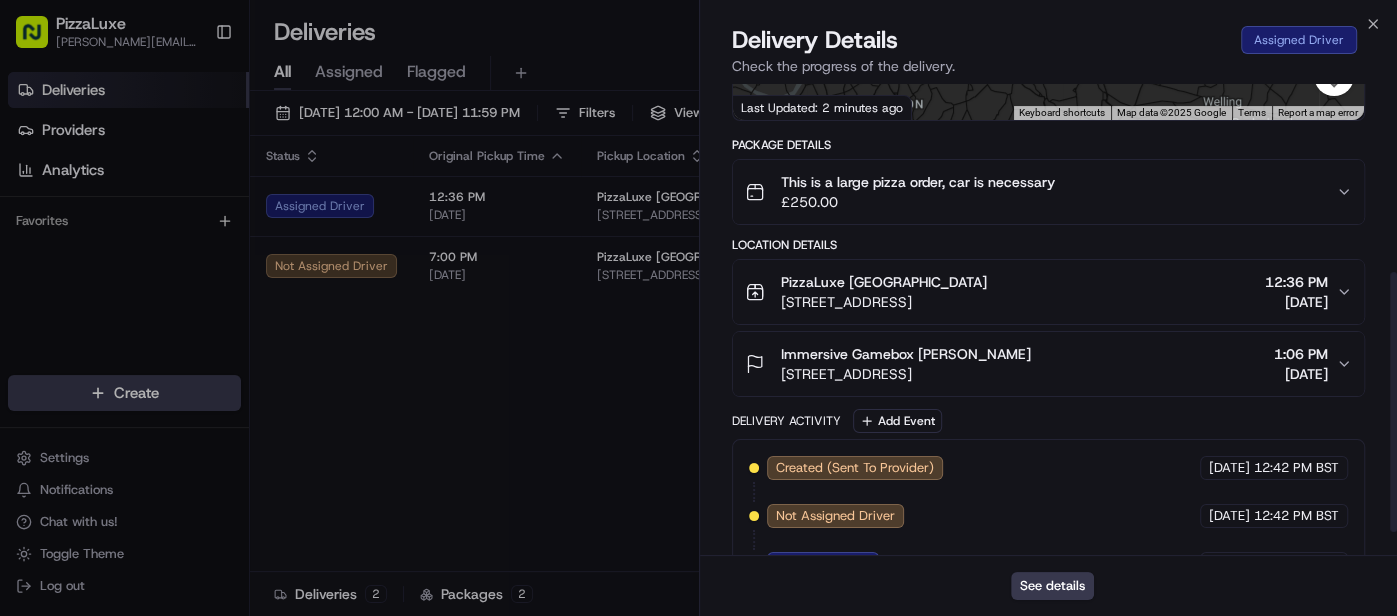 scroll, scrollTop: 386, scrollLeft: 0, axis: vertical 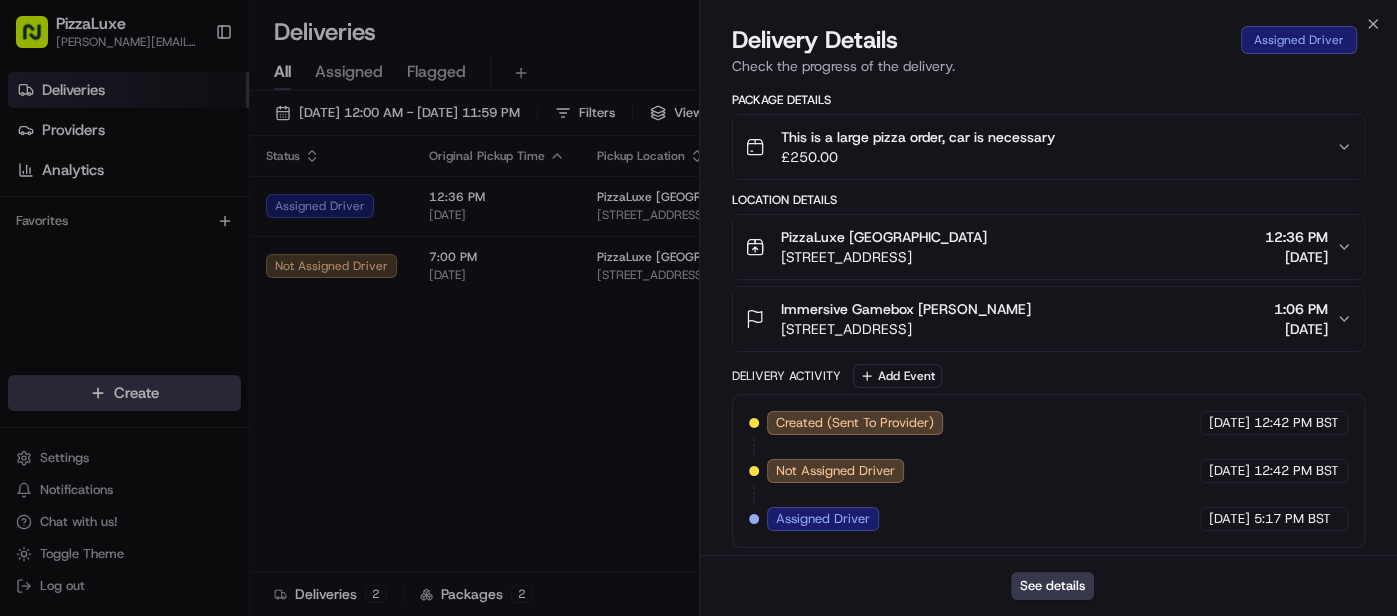 click on "PizzaLuxe London [STREET_ADDRESS], [GEOGRAPHIC_DATA] 12:36 PM [DATE]" at bounding box center (1049, 247) 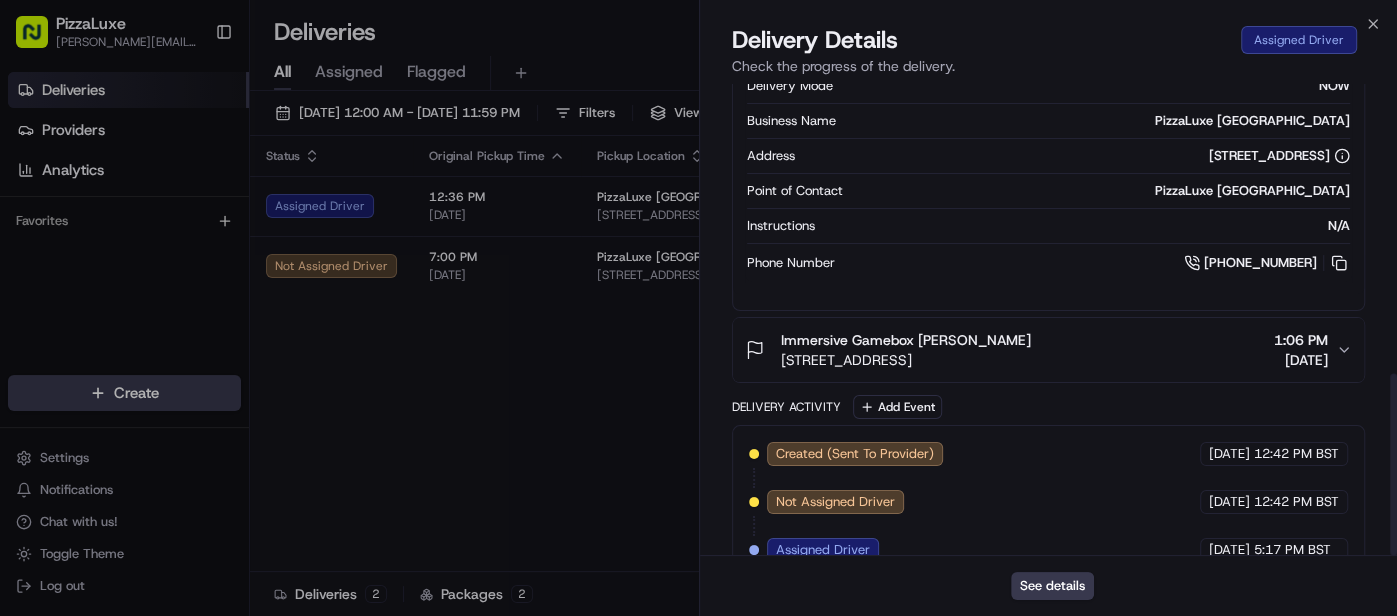 scroll, scrollTop: 749, scrollLeft: 0, axis: vertical 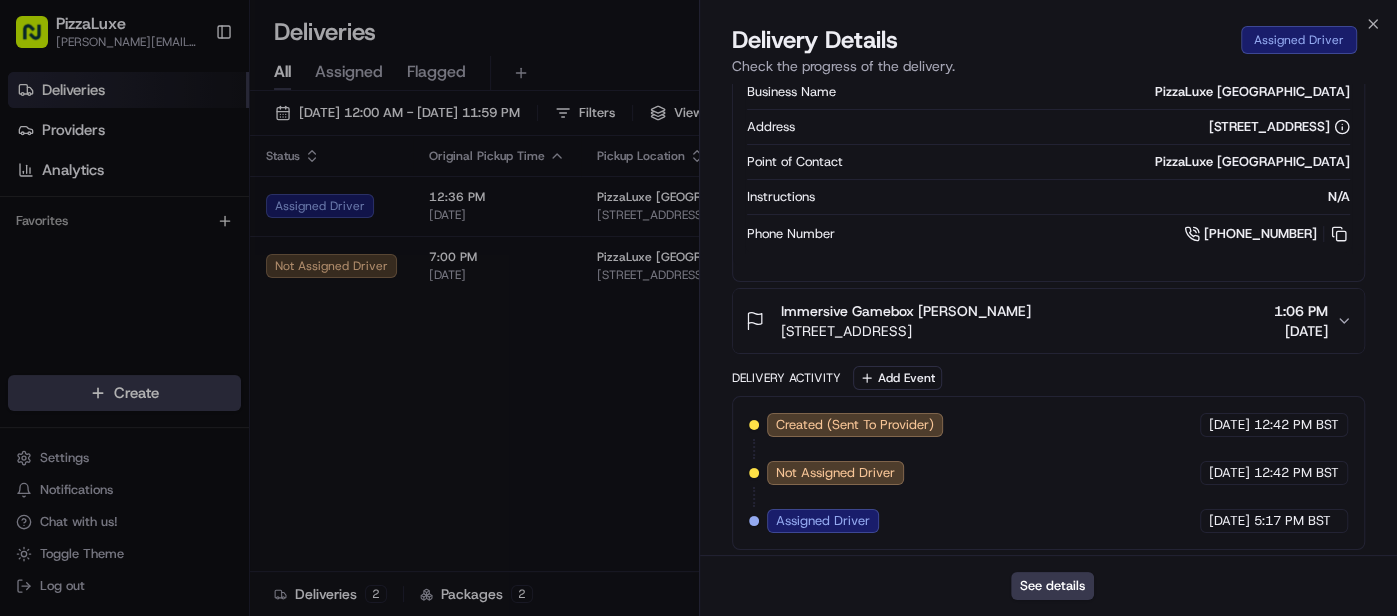 click on "Immersive Gamebox [PERSON_NAME] 3, [STREET_ADDRESS] 1:06 PM [DATE]" at bounding box center [1041, 321] 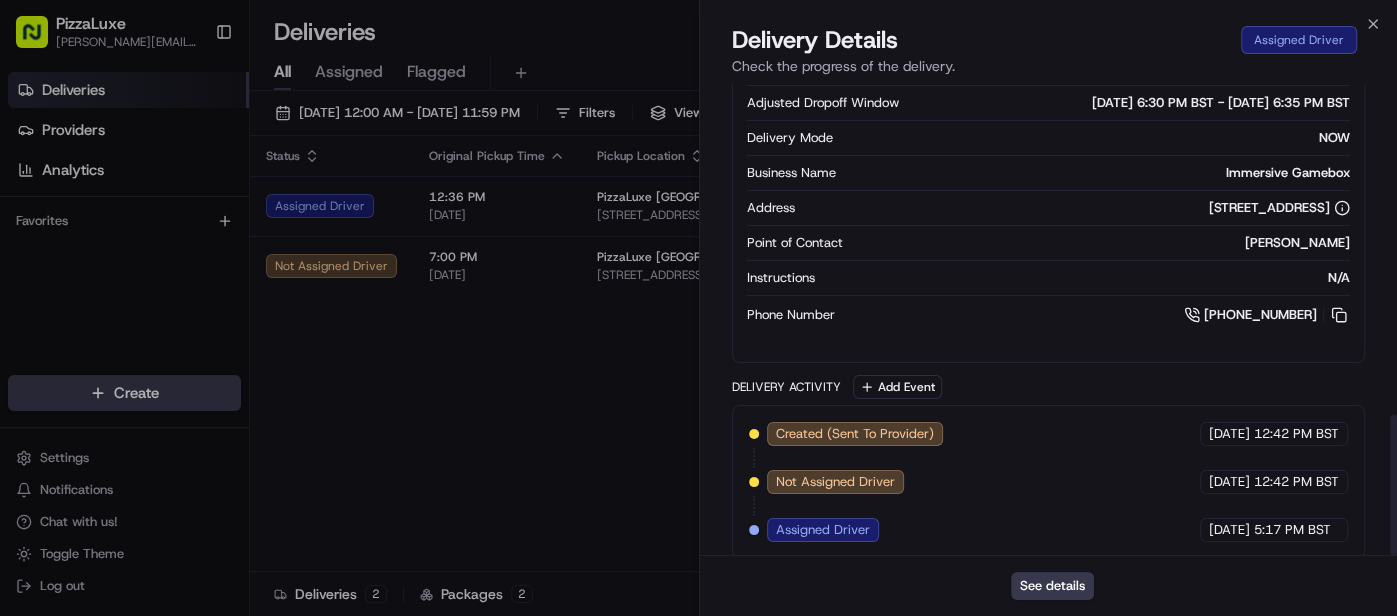 scroll, scrollTop: 1113, scrollLeft: 0, axis: vertical 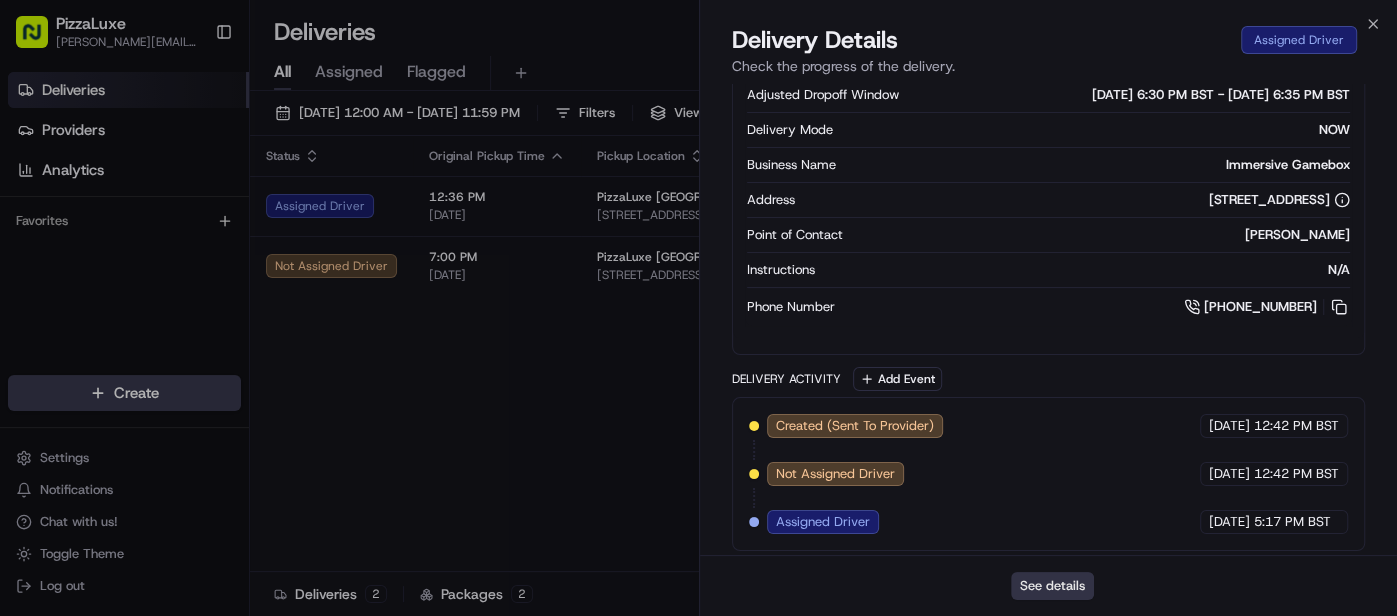 click on "See details" at bounding box center (1052, 586) 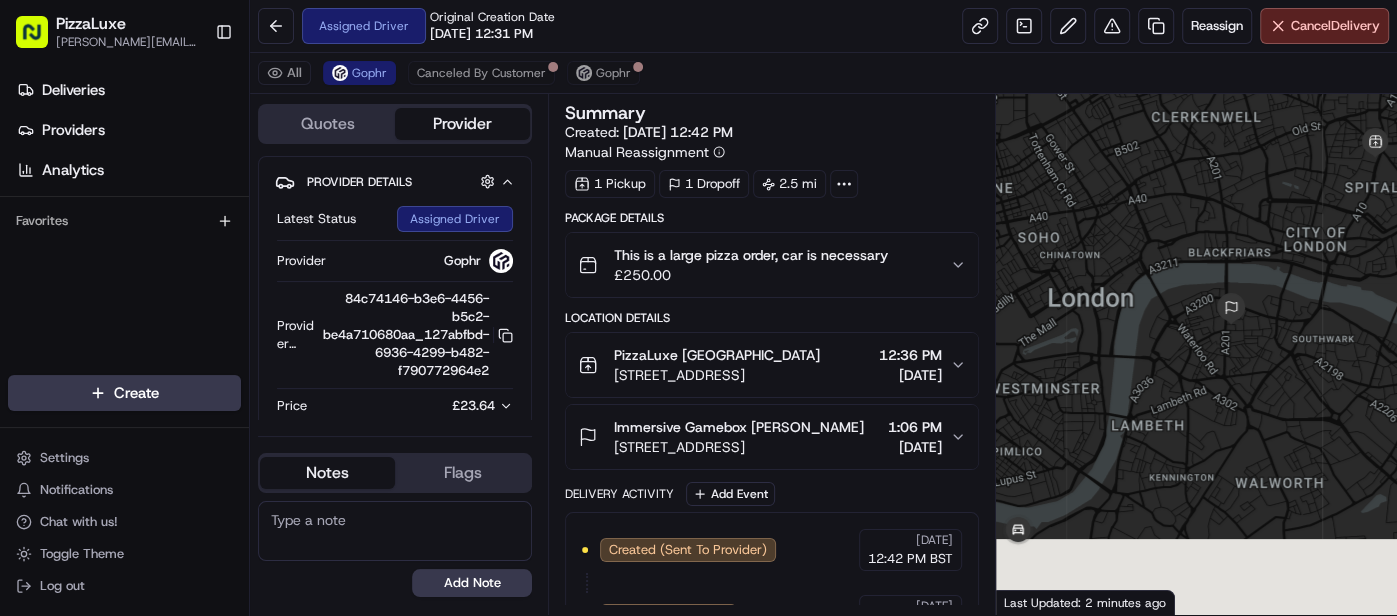 scroll, scrollTop: 0, scrollLeft: 0, axis: both 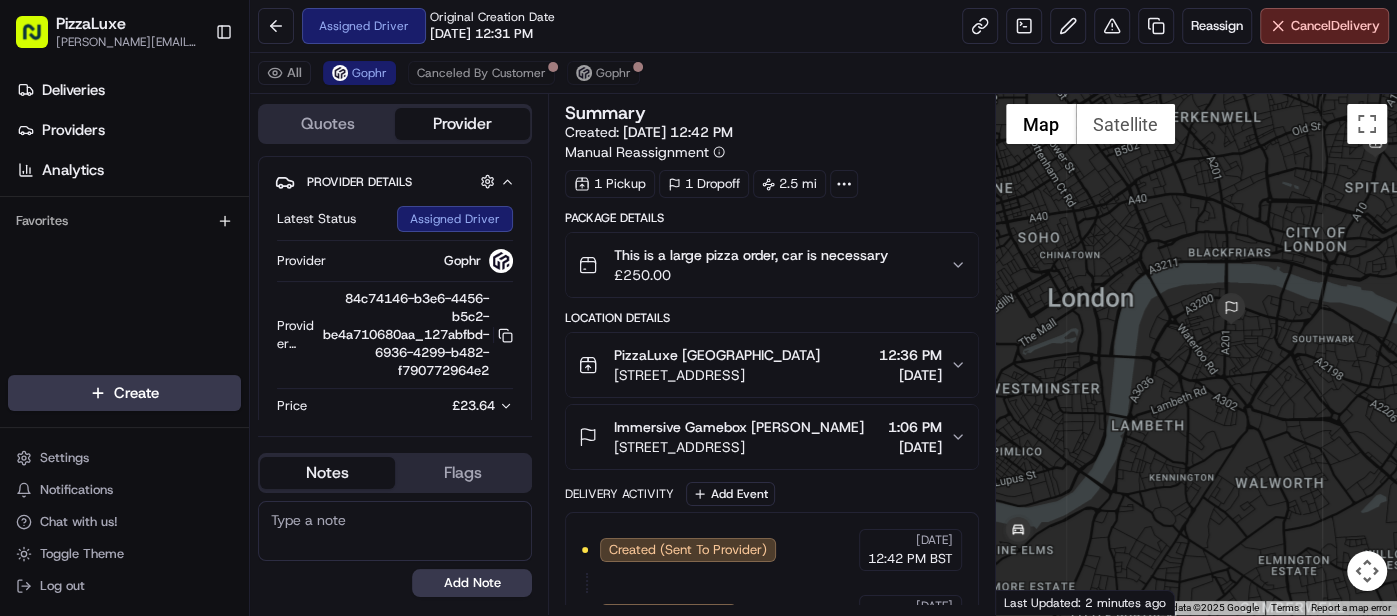 click on "Package Details" at bounding box center (771, 218) 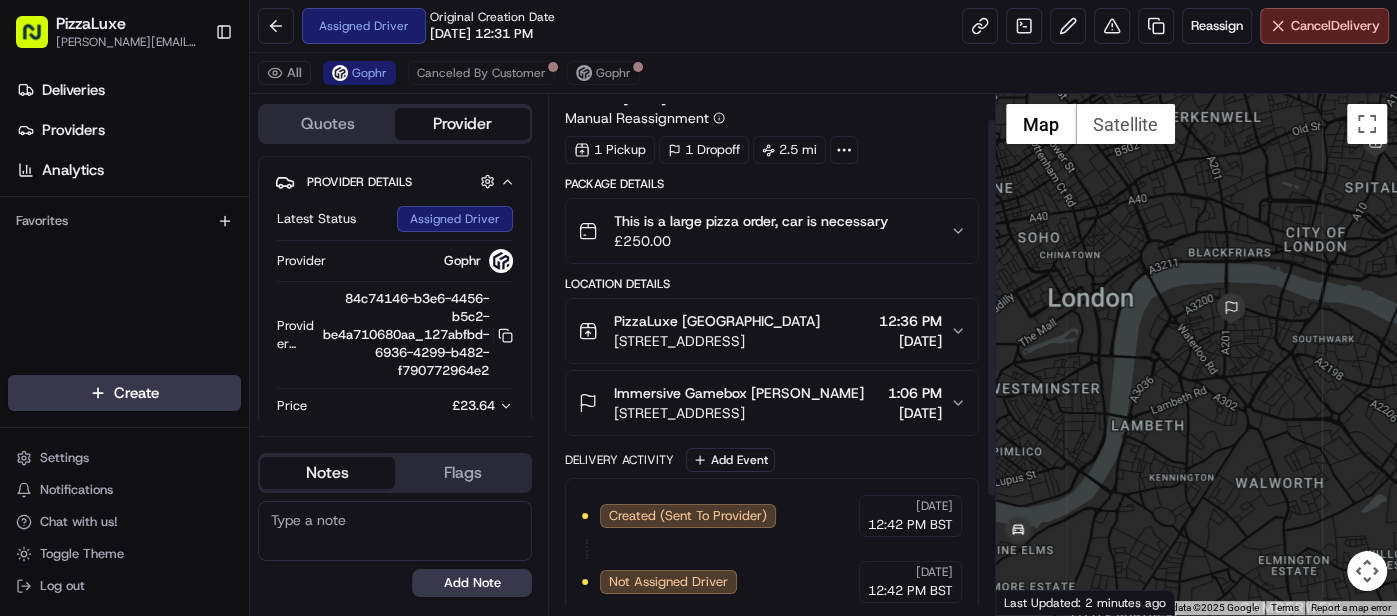 click on "This is a large pizza order, car is necessary" at bounding box center [751, 221] 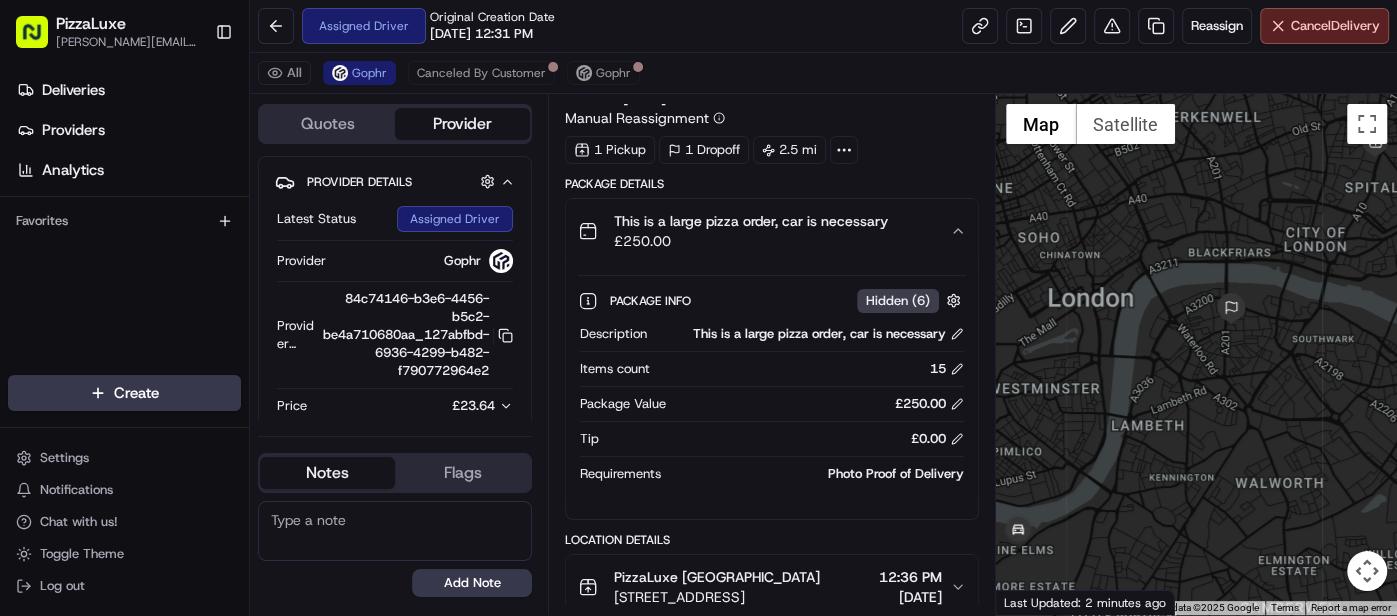 scroll, scrollTop: 41, scrollLeft: 0, axis: vertical 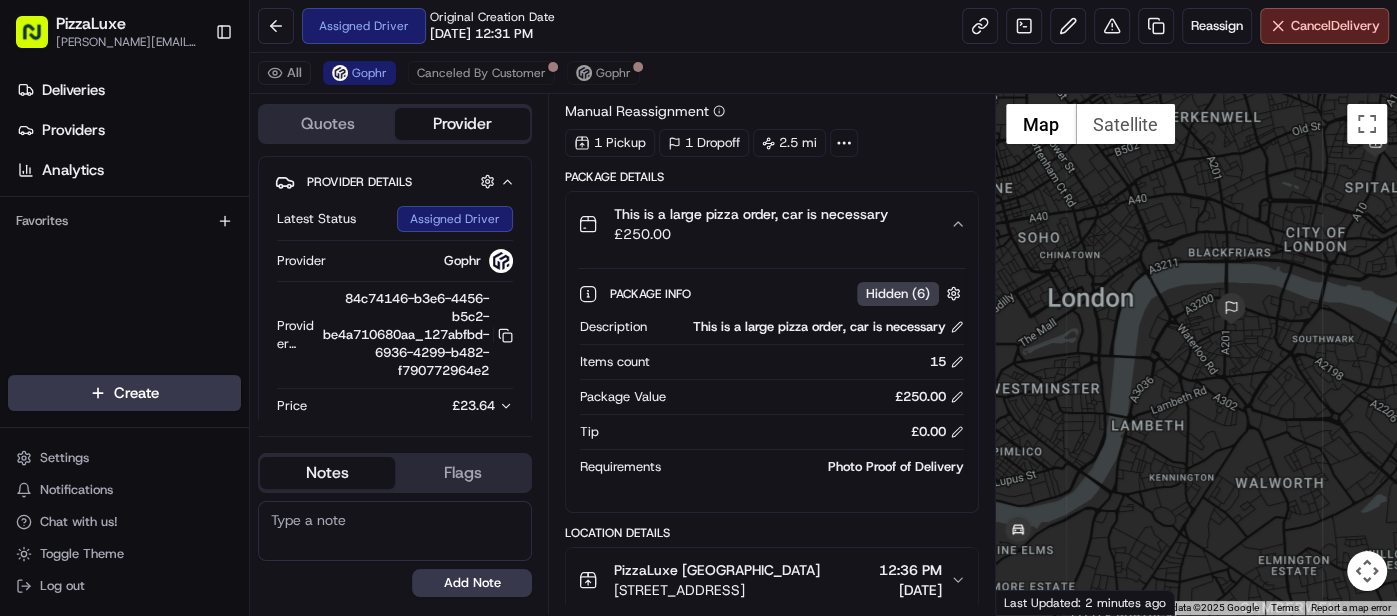 click on "£ 250.00" at bounding box center (751, 234) 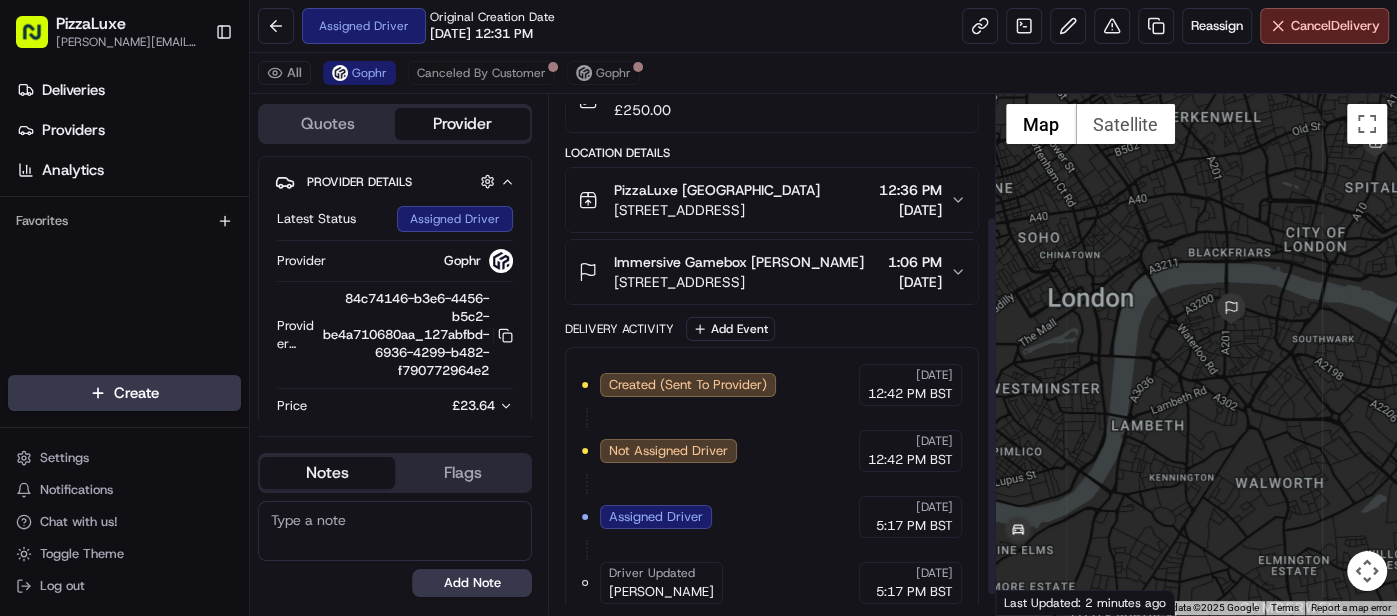 scroll, scrollTop: 195, scrollLeft: 0, axis: vertical 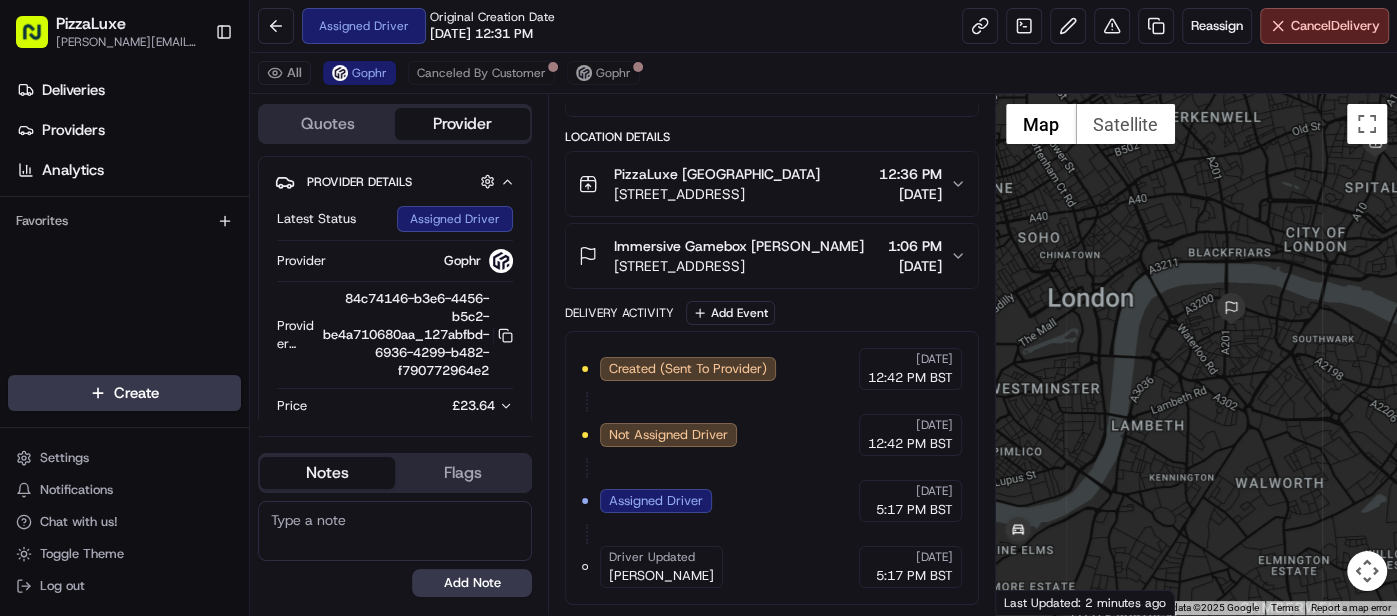click on "Delivery Activity Add Event" at bounding box center [771, 313] 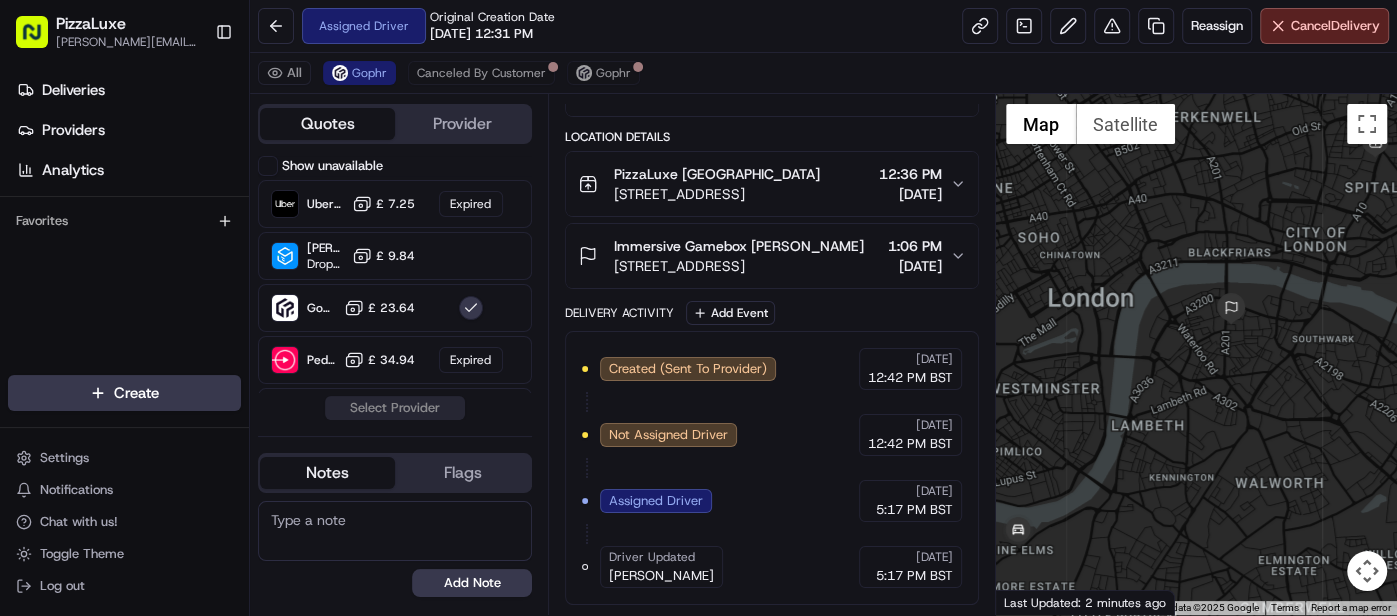 click on "Quotes" at bounding box center (327, 124) 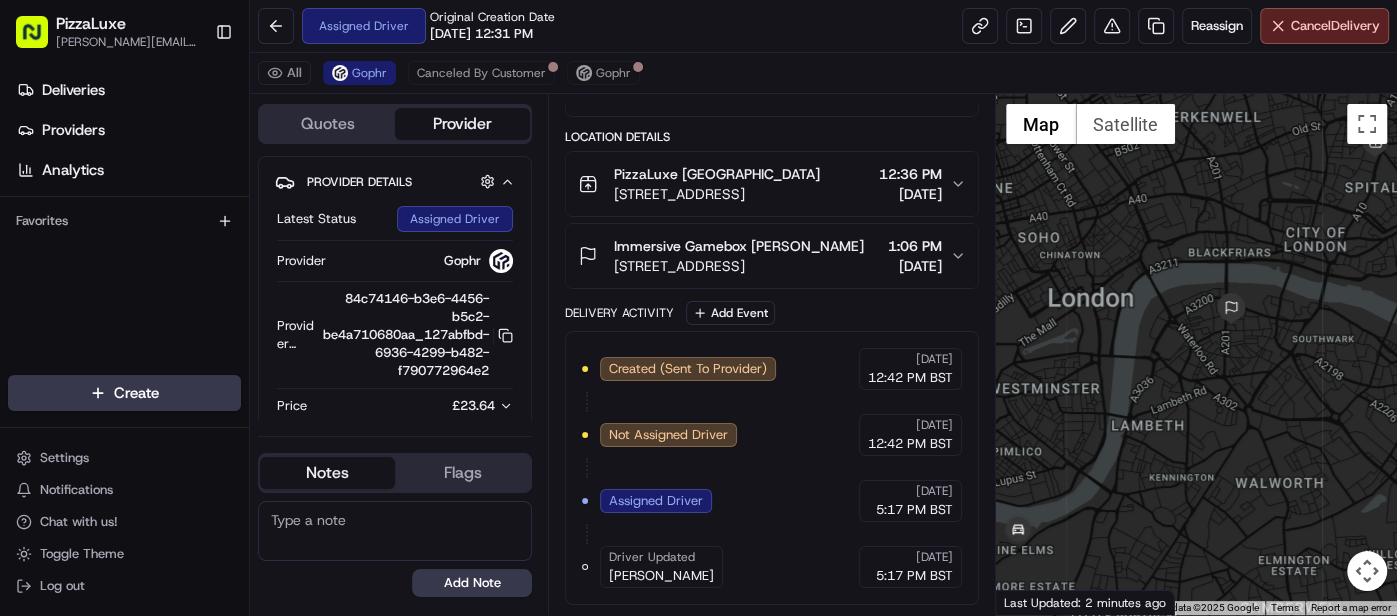 click on "Quotes" at bounding box center (327, 124) 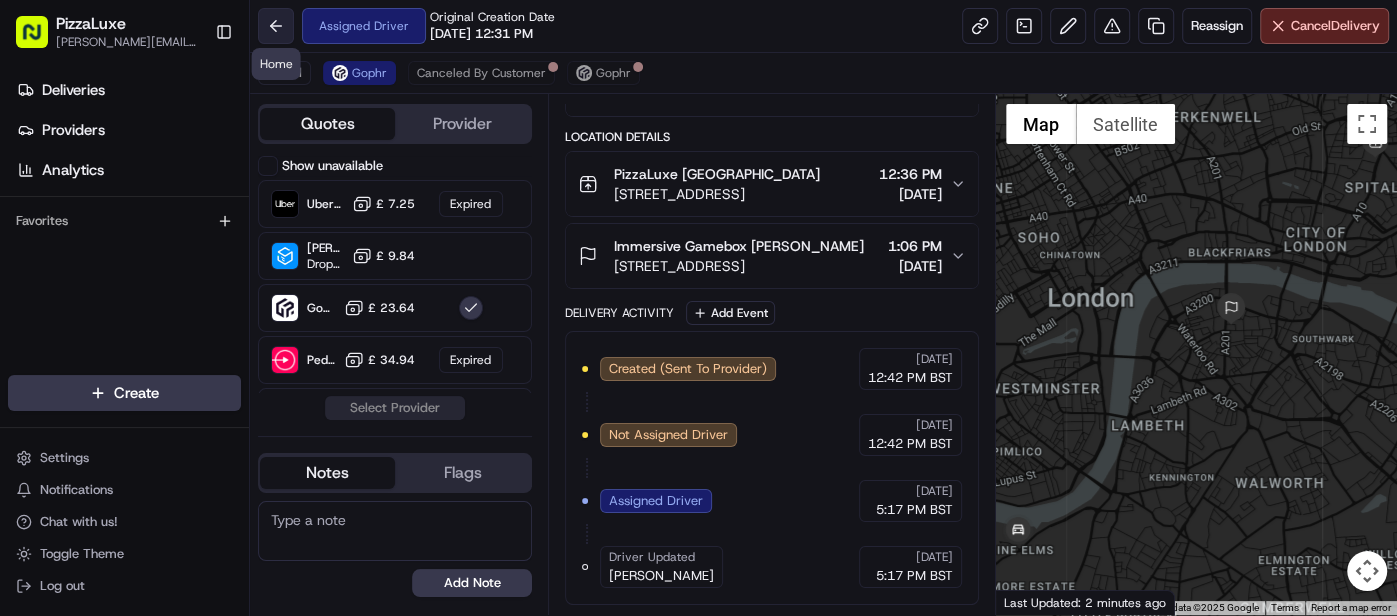 click at bounding box center (276, 26) 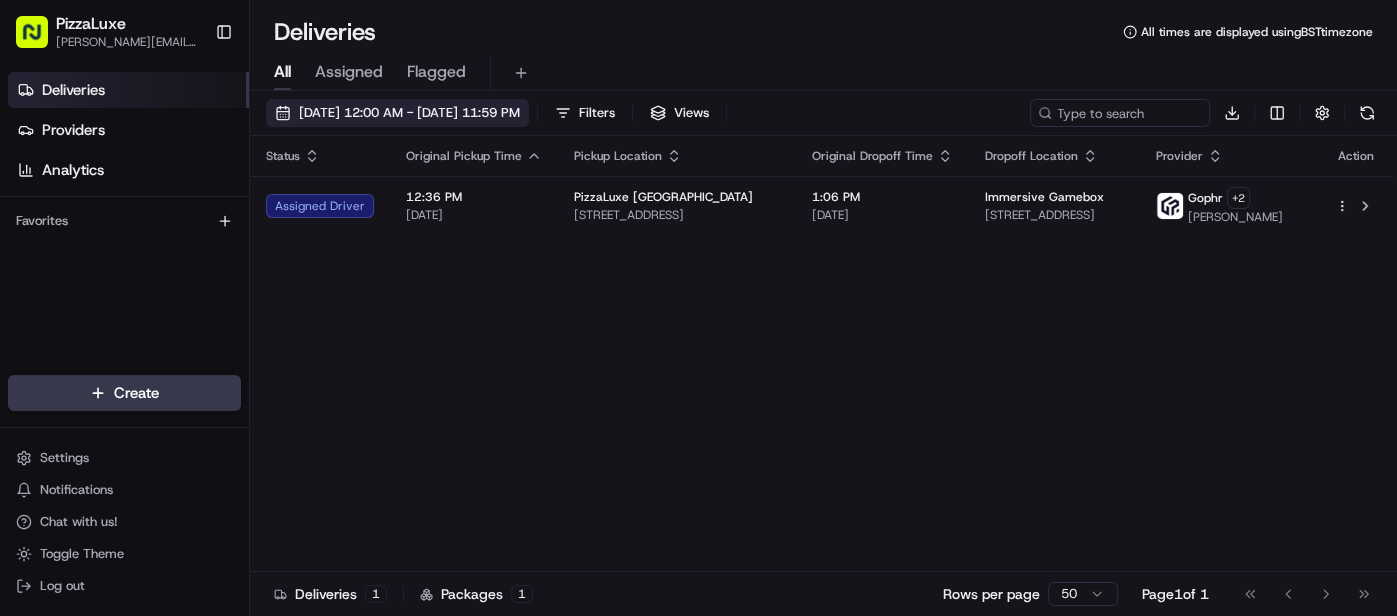 click on "[DATE] 12:00 AM - [DATE] 11:59 PM" at bounding box center (409, 113) 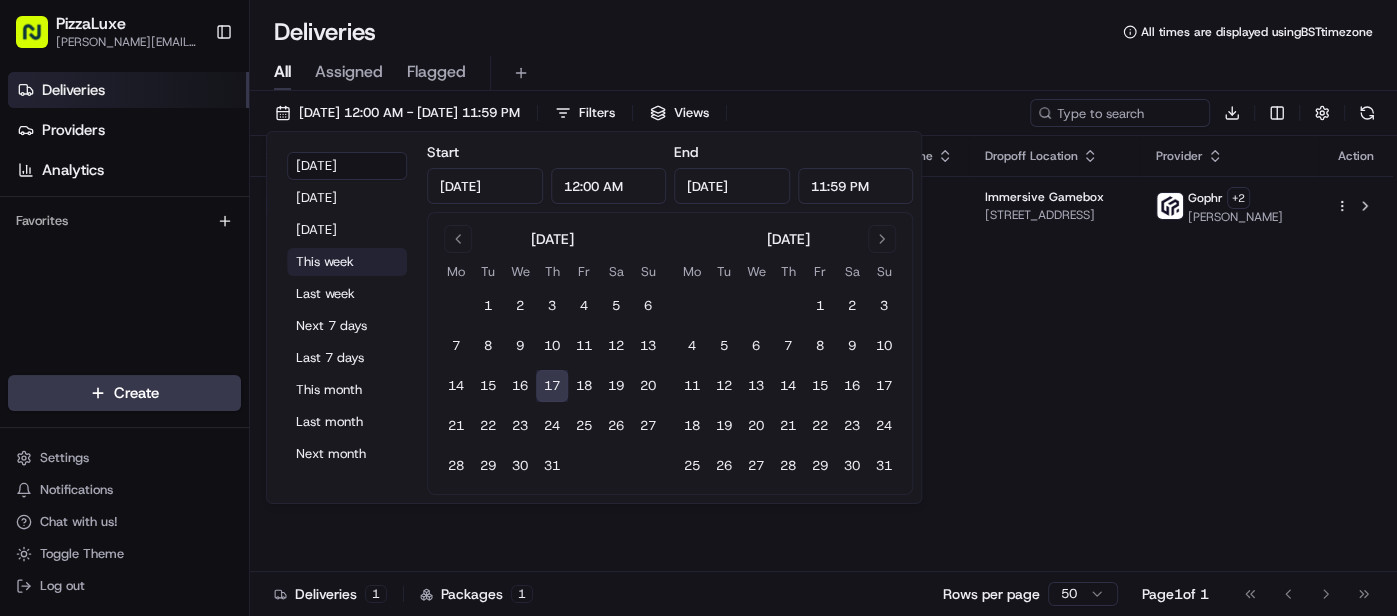 click on "This week" at bounding box center (347, 262) 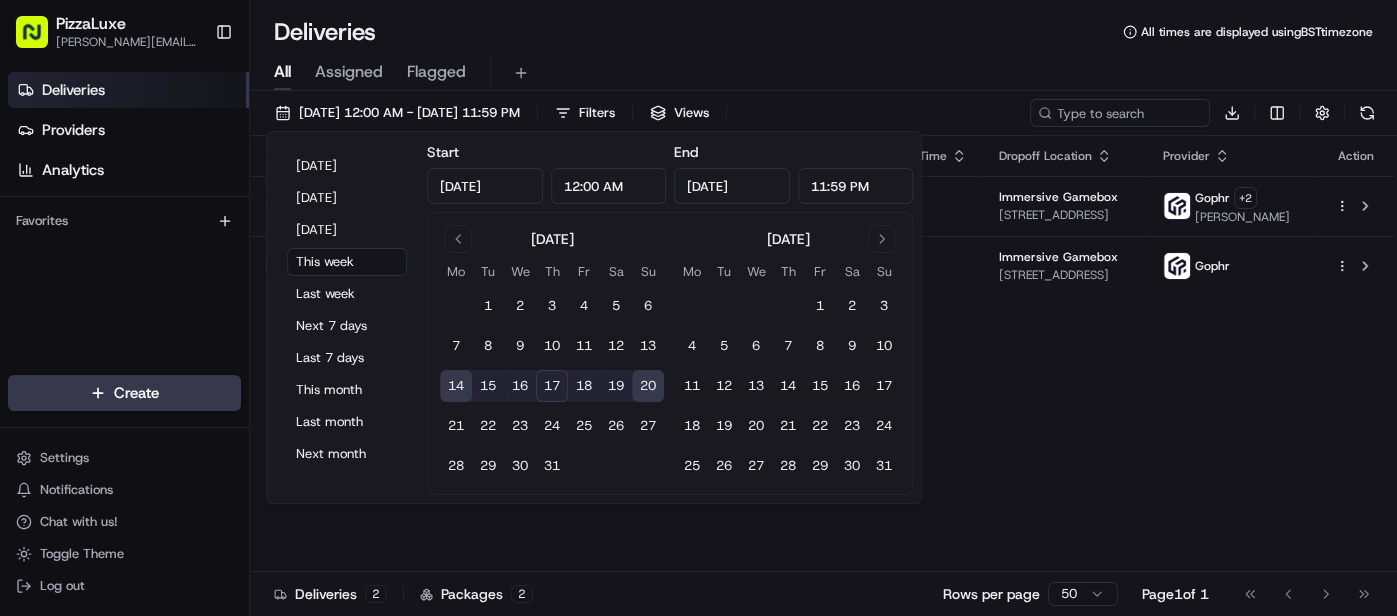 click on "All Assigned Flagged" at bounding box center [823, 73] 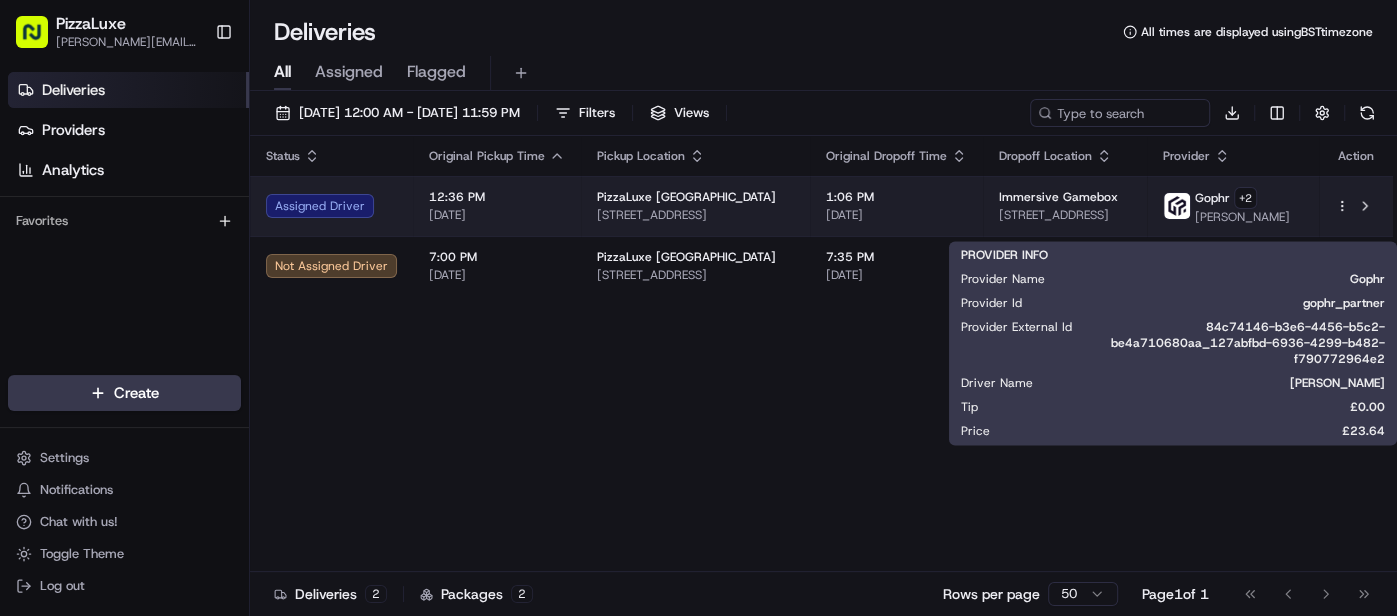 click on "[PERSON_NAME]" at bounding box center [1242, 217] 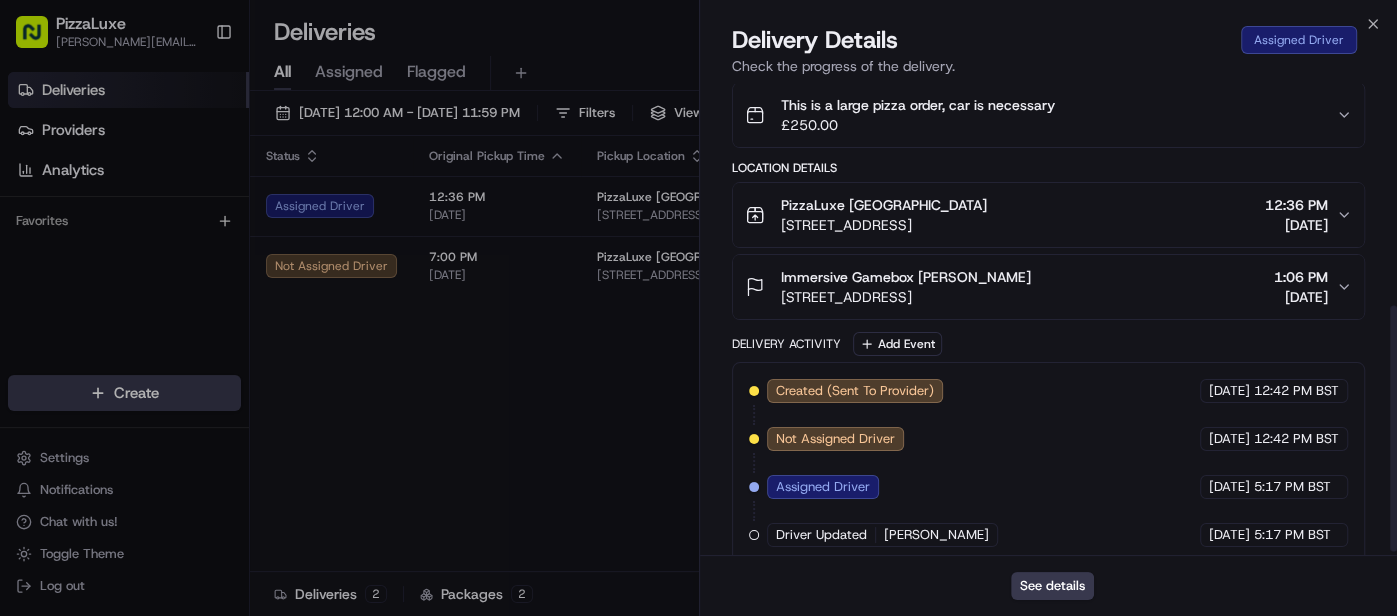 scroll, scrollTop: 433, scrollLeft: 0, axis: vertical 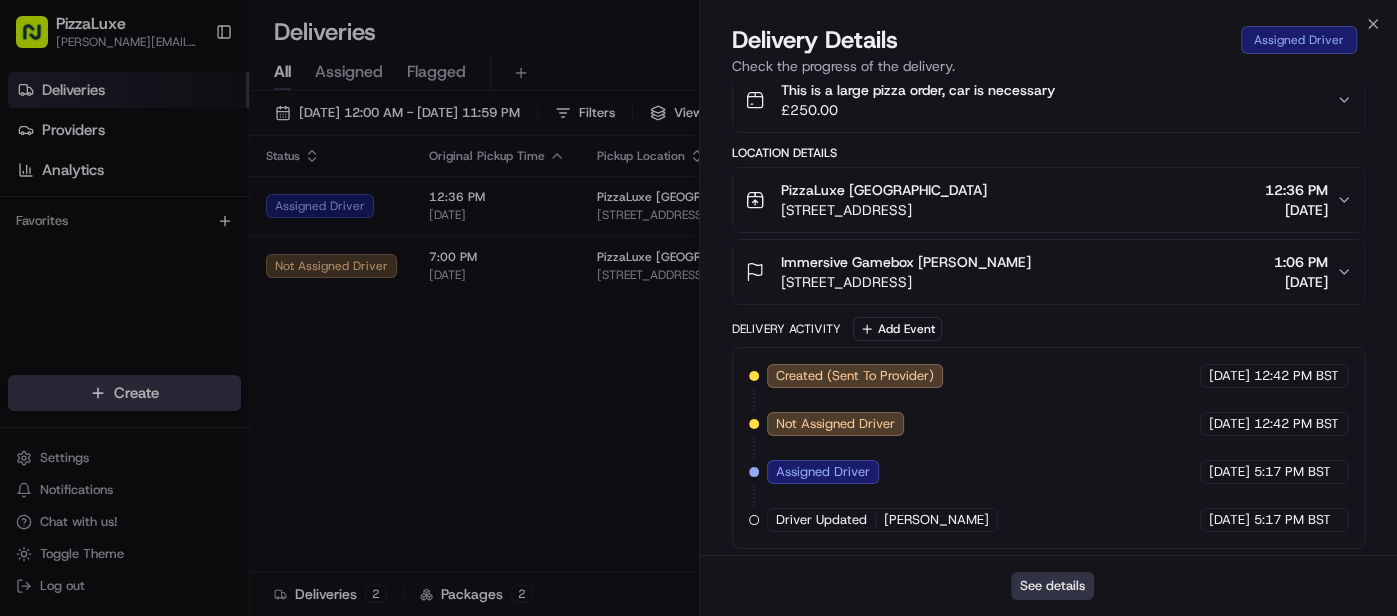 click on "See details" at bounding box center [1052, 586] 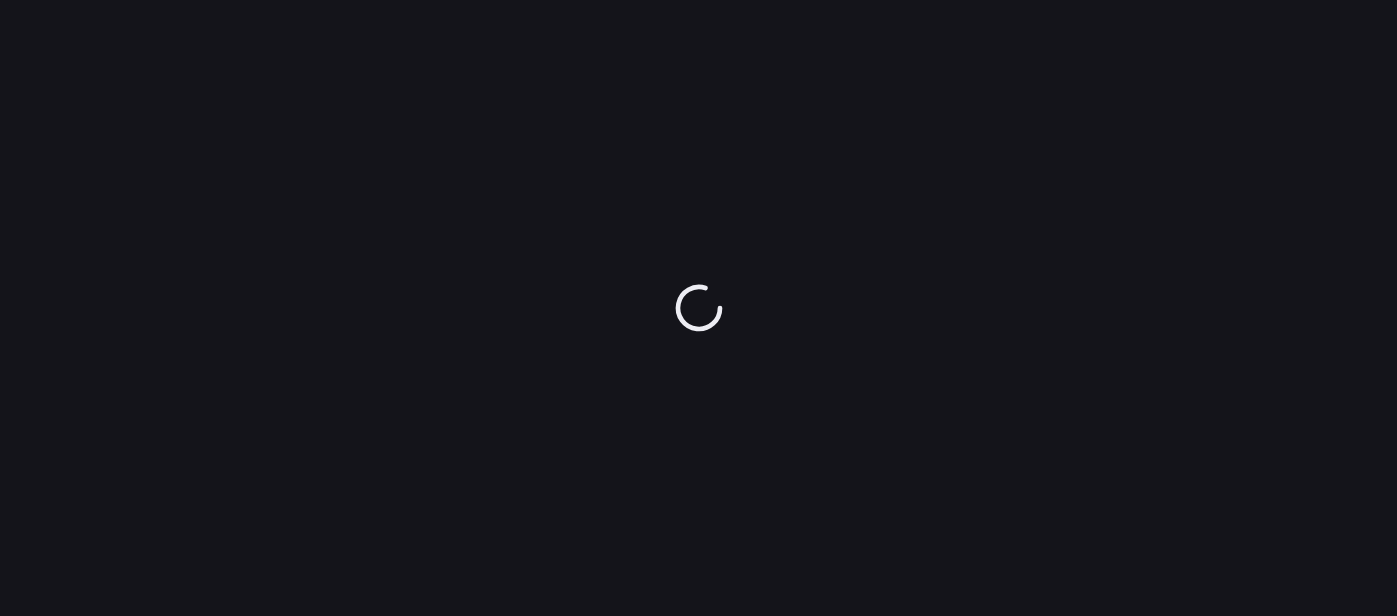 scroll, scrollTop: 0, scrollLeft: 0, axis: both 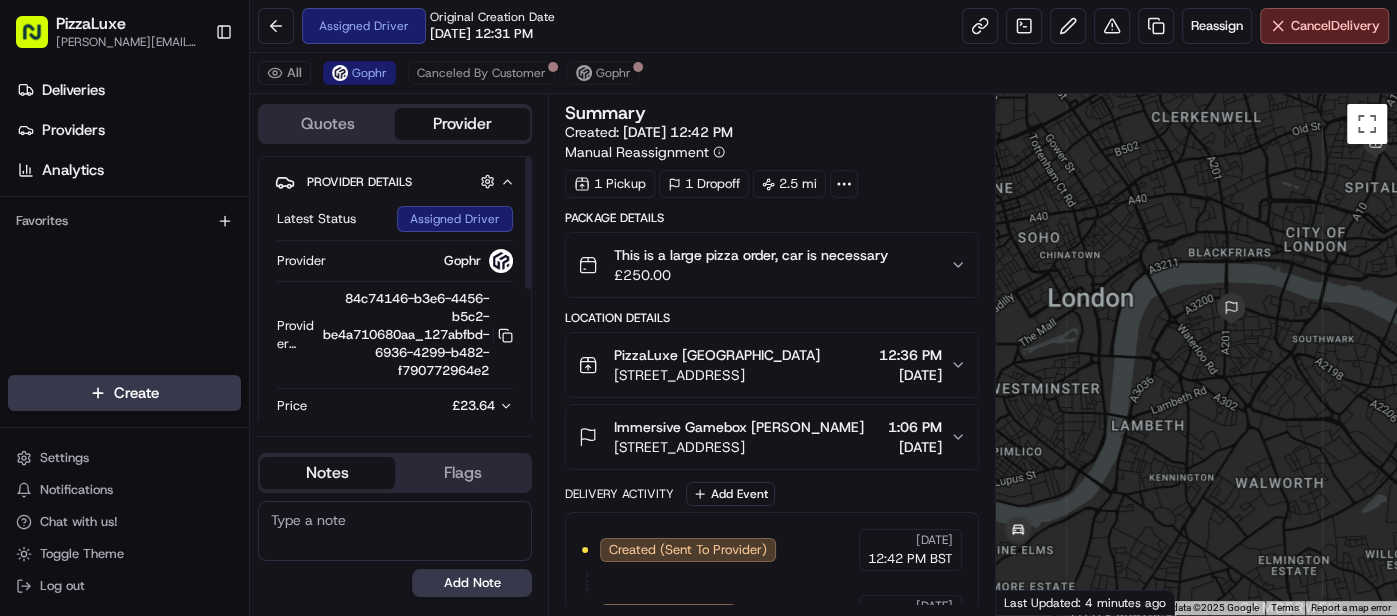 click on "Provider Details" at bounding box center [359, 182] 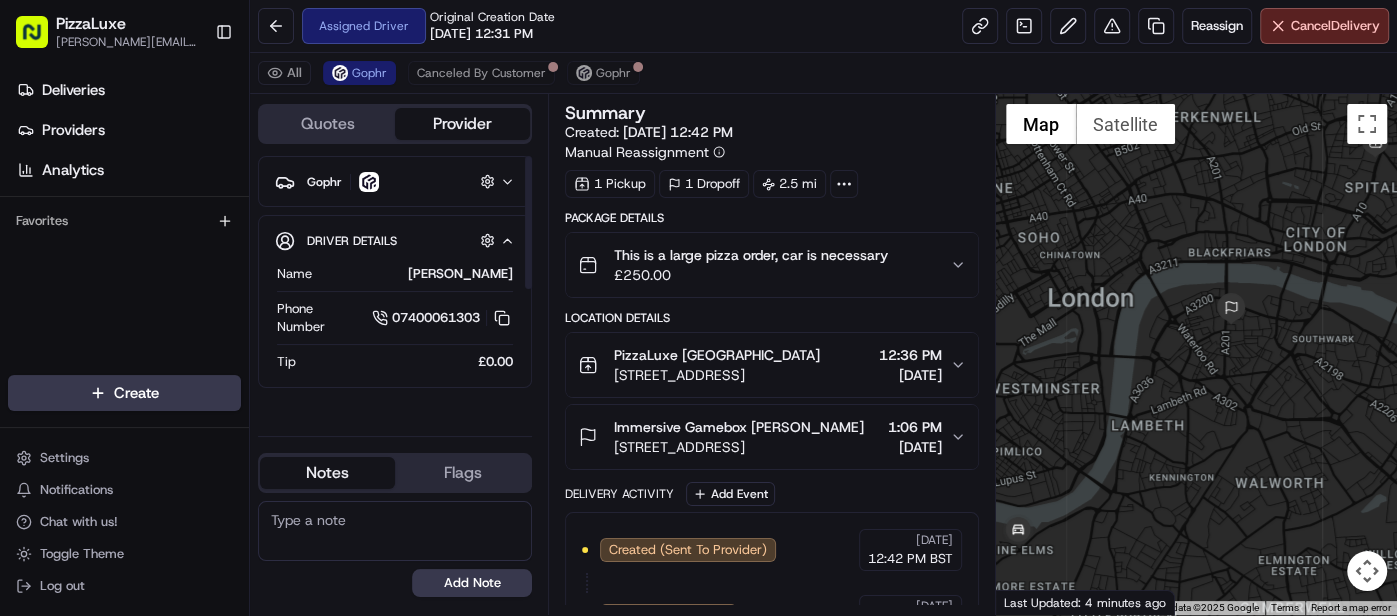 scroll, scrollTop: 0, scrollLeft: 0, axis: both 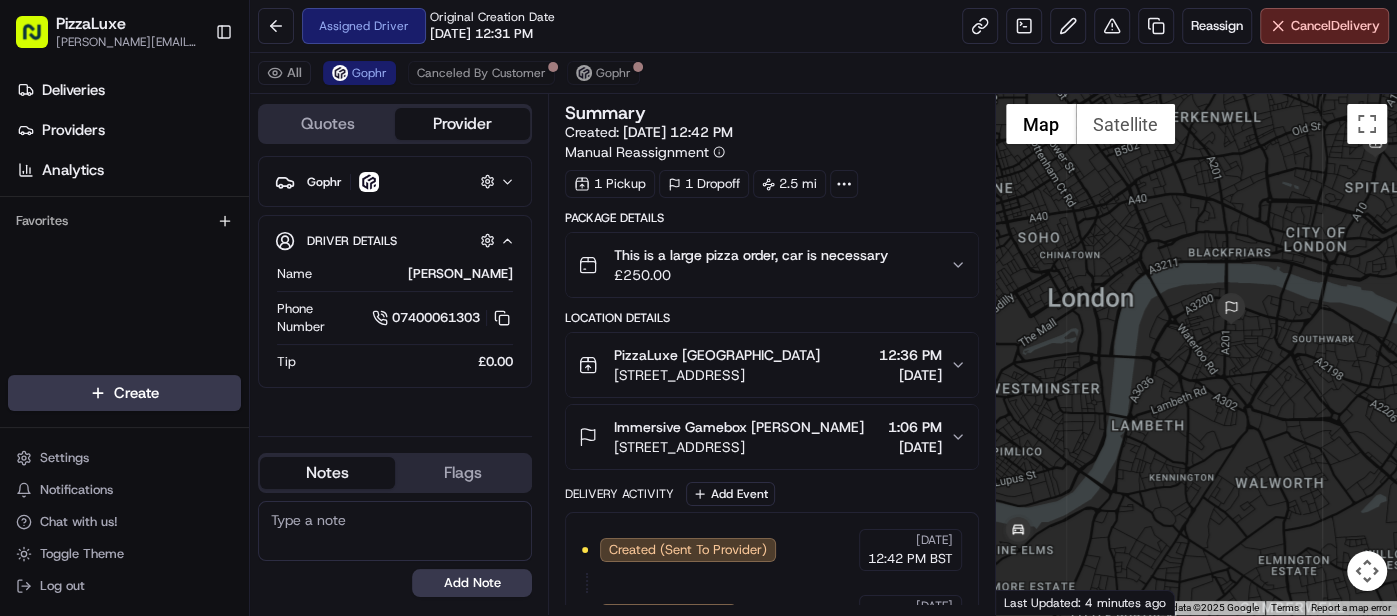 click on "Gophr Hidden ( 1 )" at bounding box center [403, 181] 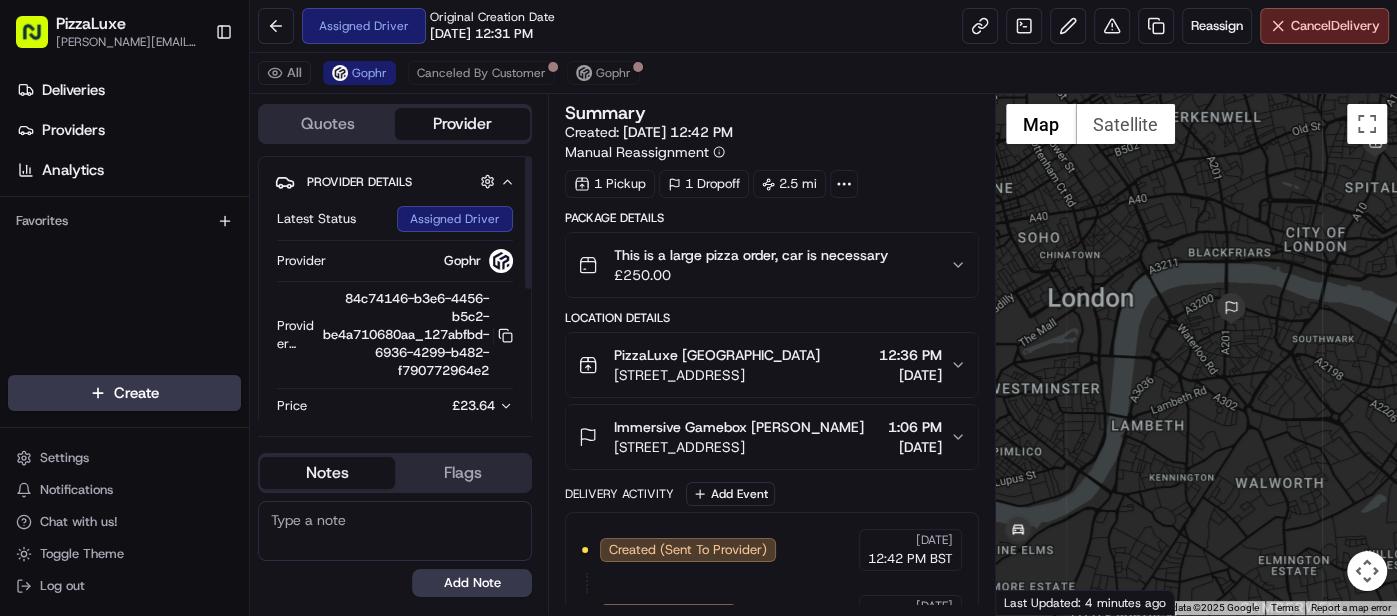 click on "Provider Details" at bounding box center [359, 182] 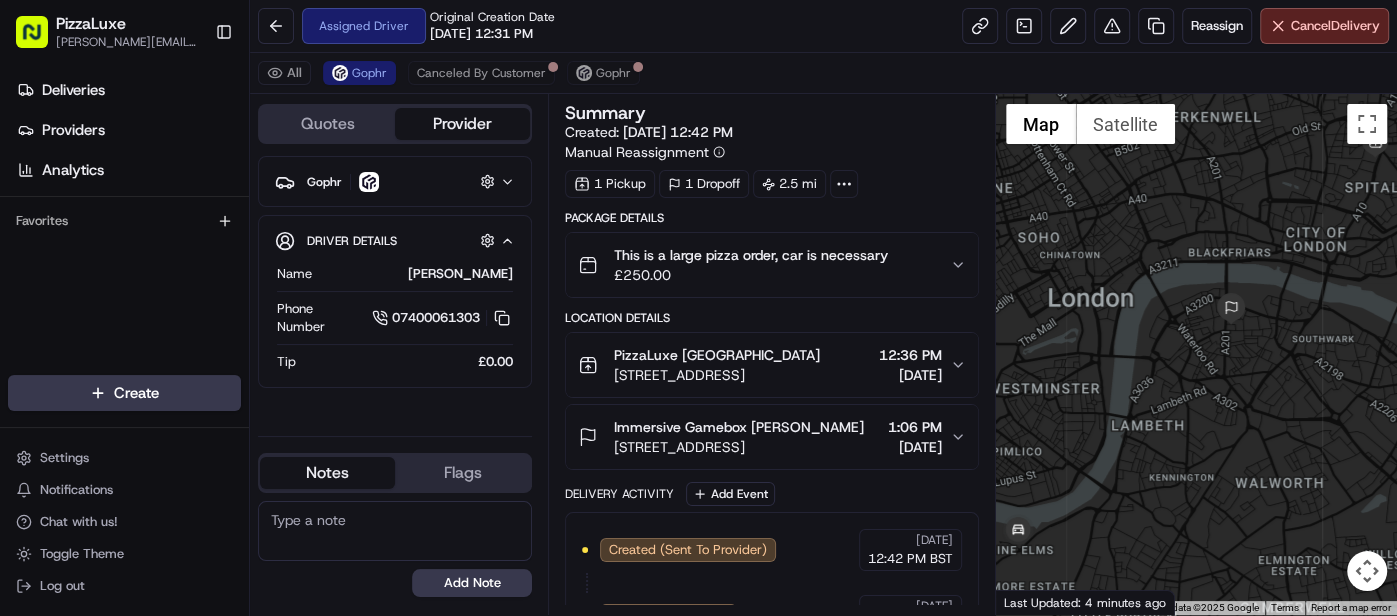 click on "Gophr Hidden ( 1 )" at bounding box center (403, 181) 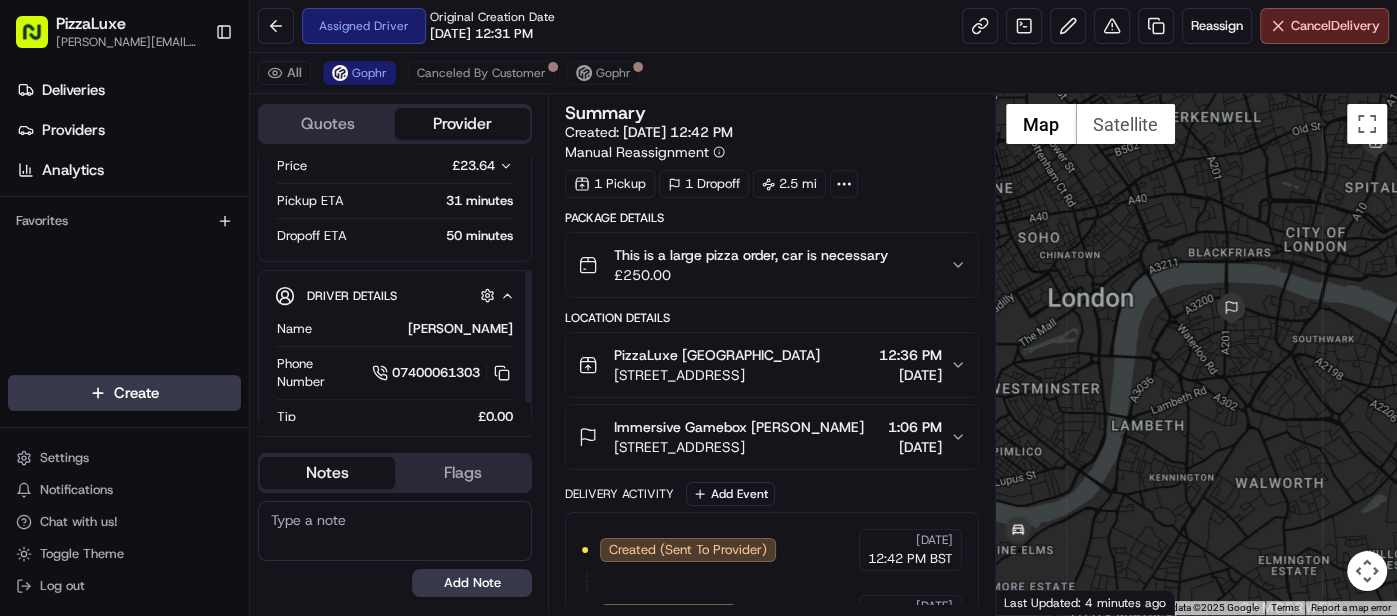 scroll, scrollTop: 263, scrollLeft: 0, axis: vertical 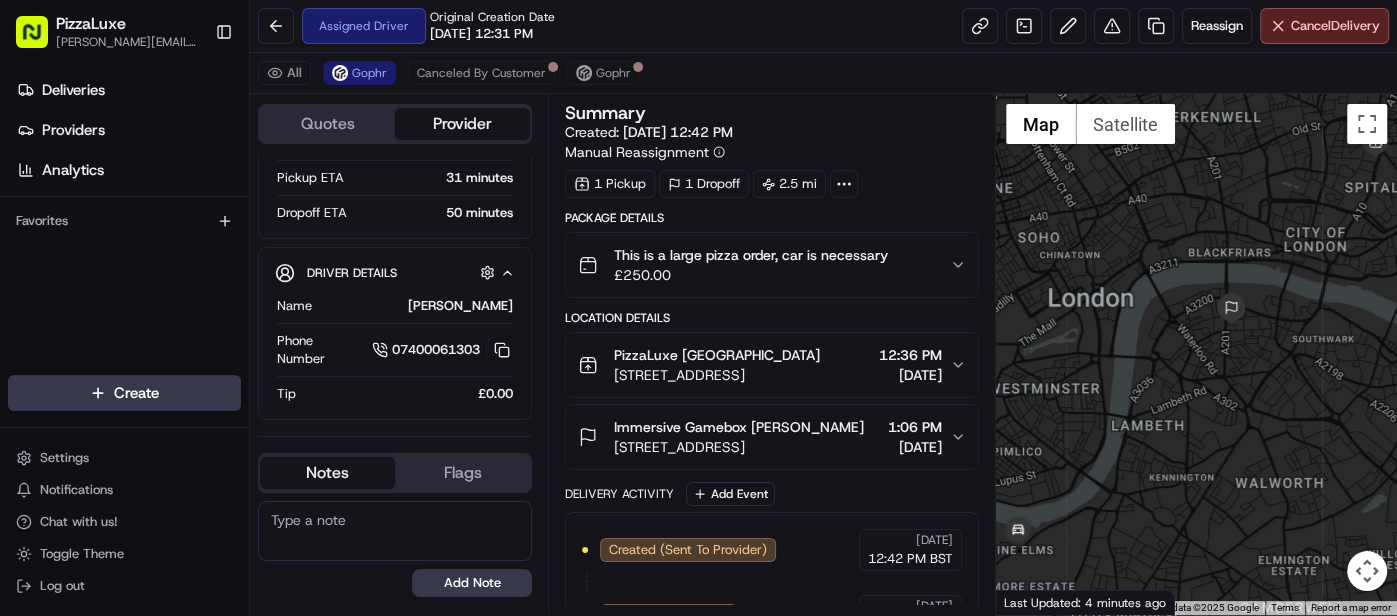 click on "This is a large pizza order, car is necessary" at bounding box center [751, 255] 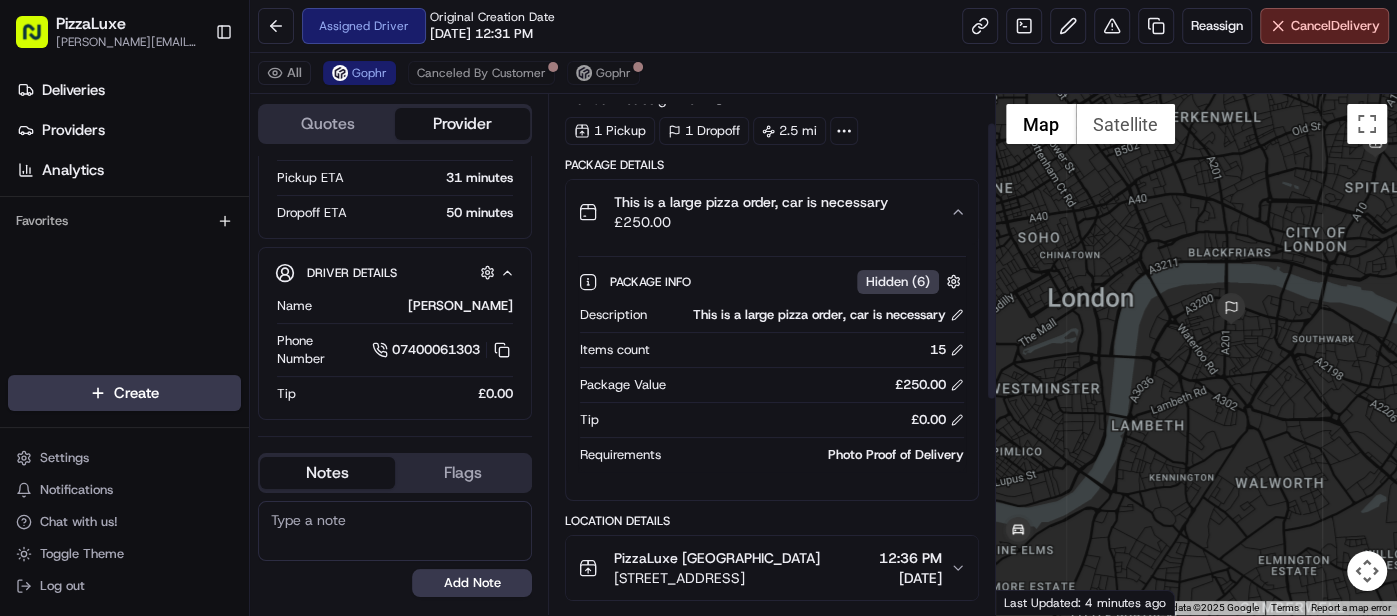 scroll, scrollTop: 0, scrollLeft: 0, axis: both 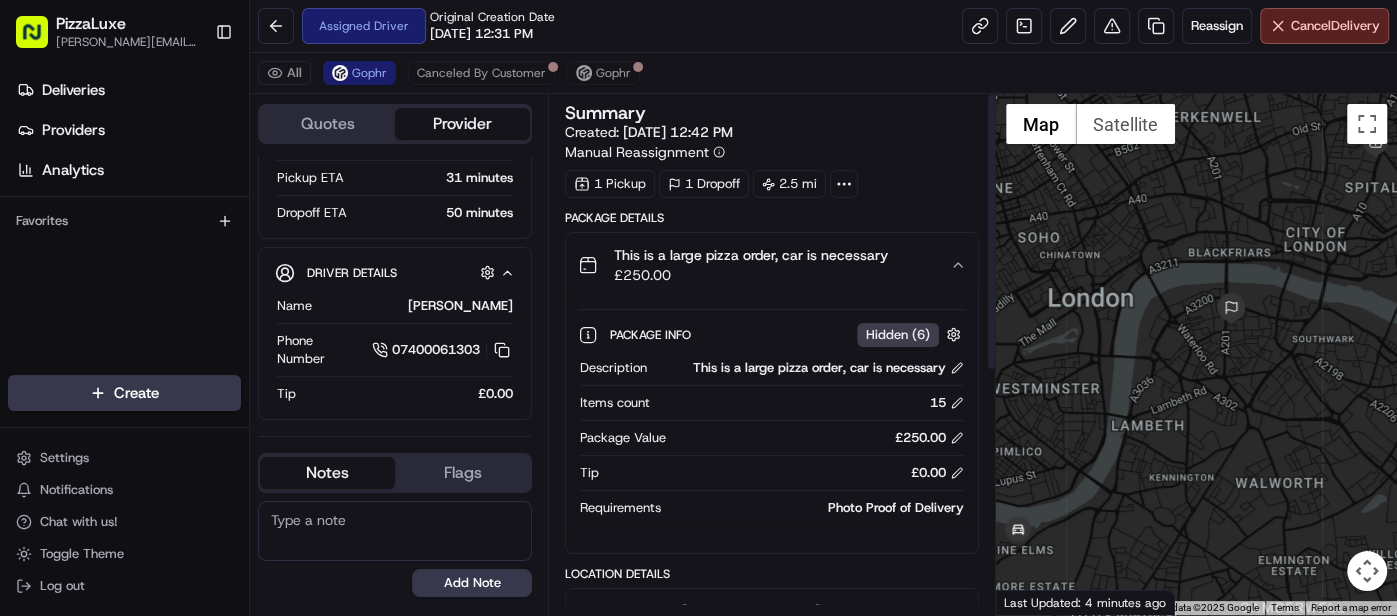 click on "This is a large pizza order, car is necessary" at bounding box center [751, 255] 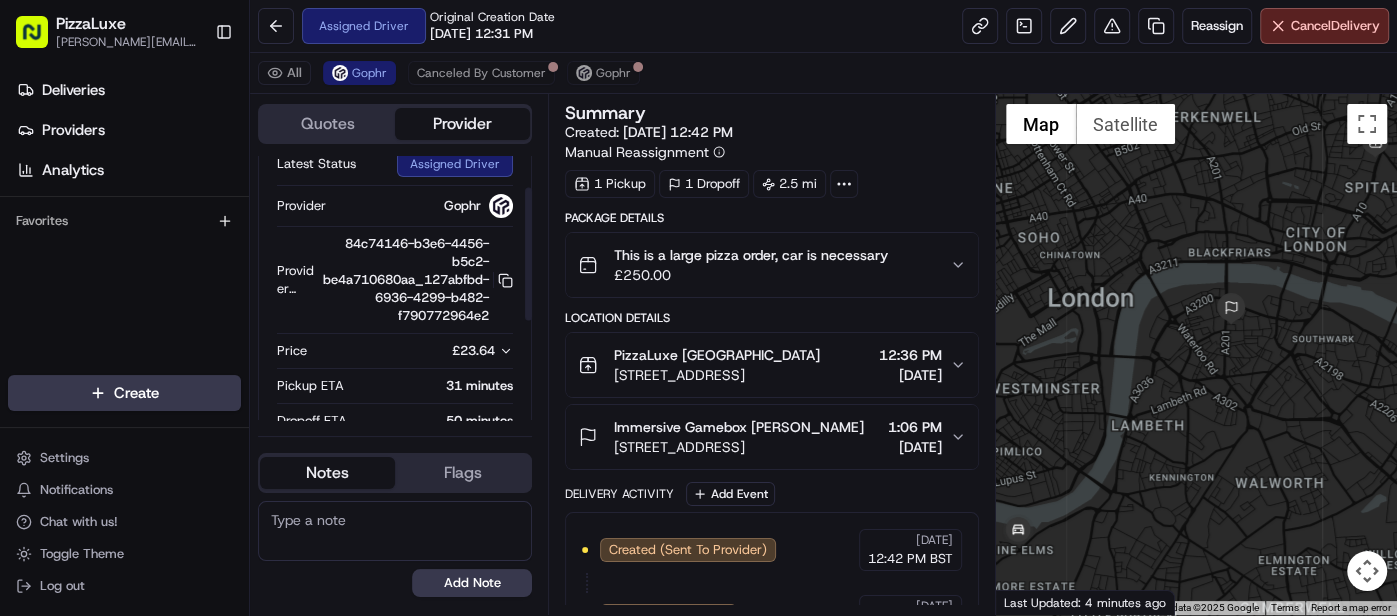 scroll, scrollTop: 51, scrollLeft: 0, axis: vertical 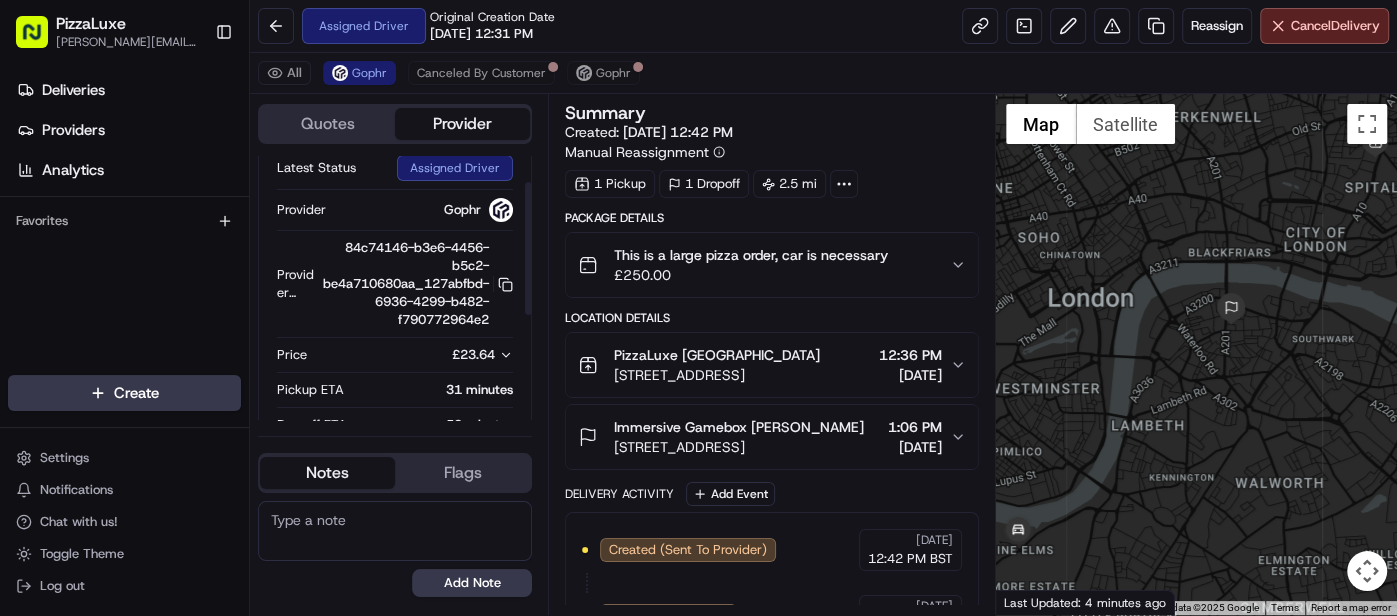 click on "Quotes" at bounding box center (327, 124) 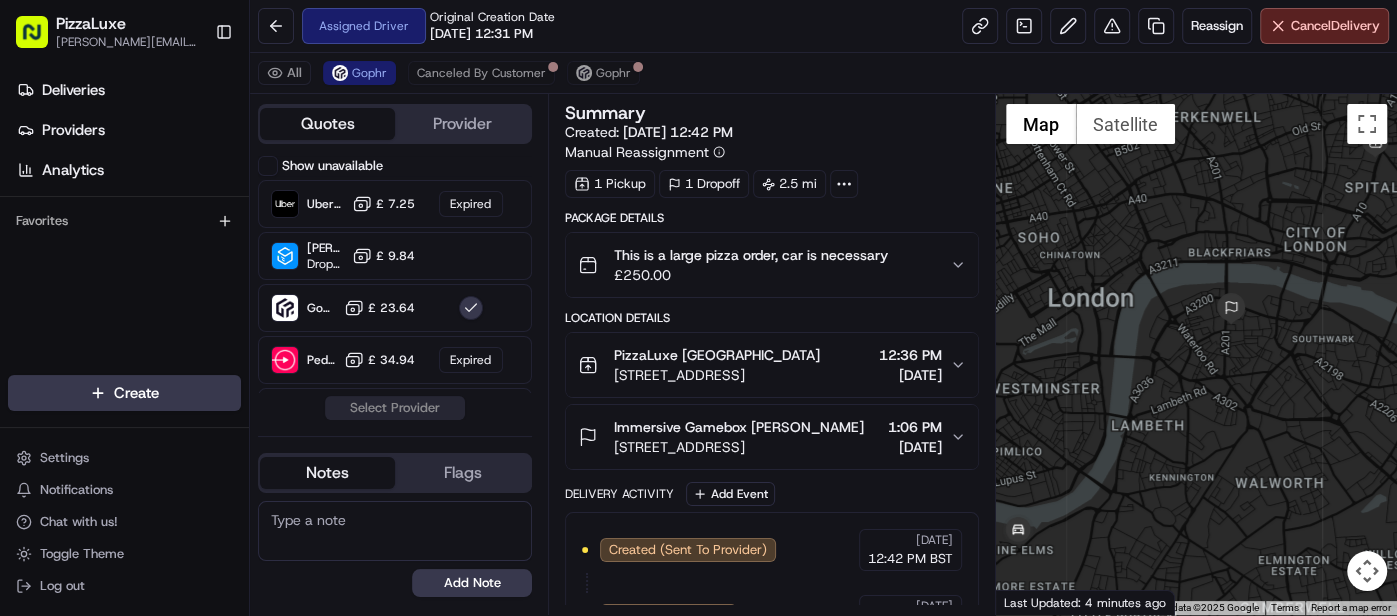 click on "Provider" at bounding box center (462, 124) 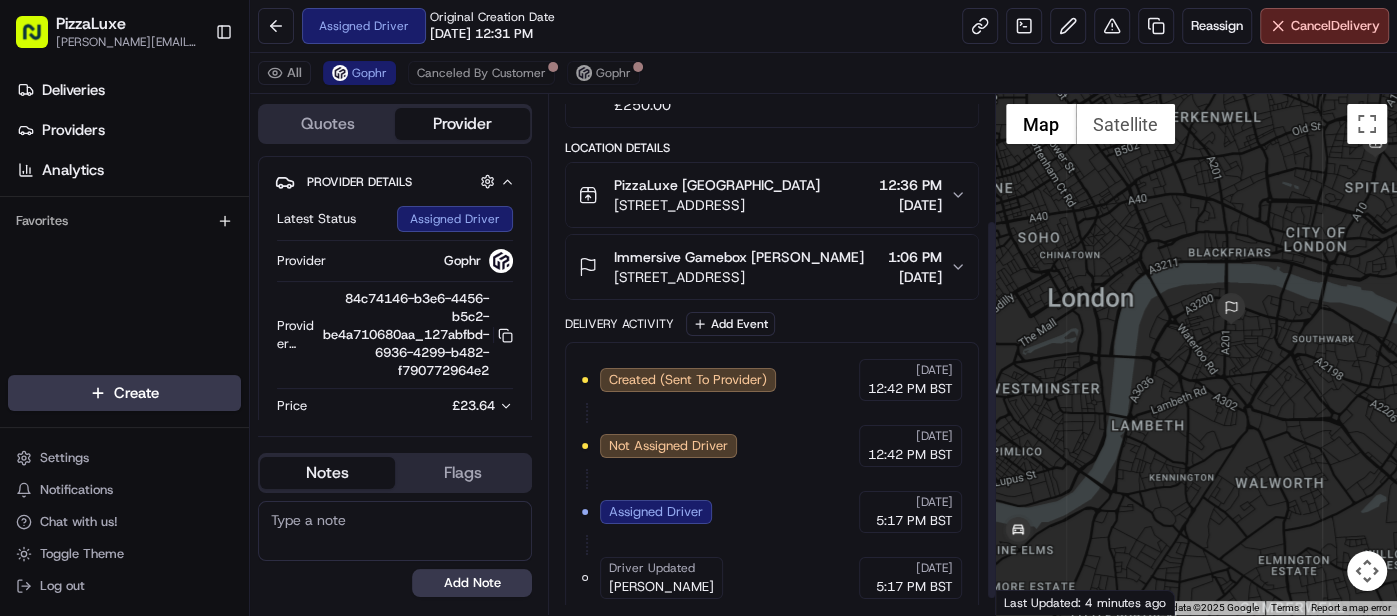 scroll, scrollTop: 195, scrollLeft: 0, axis: vertical 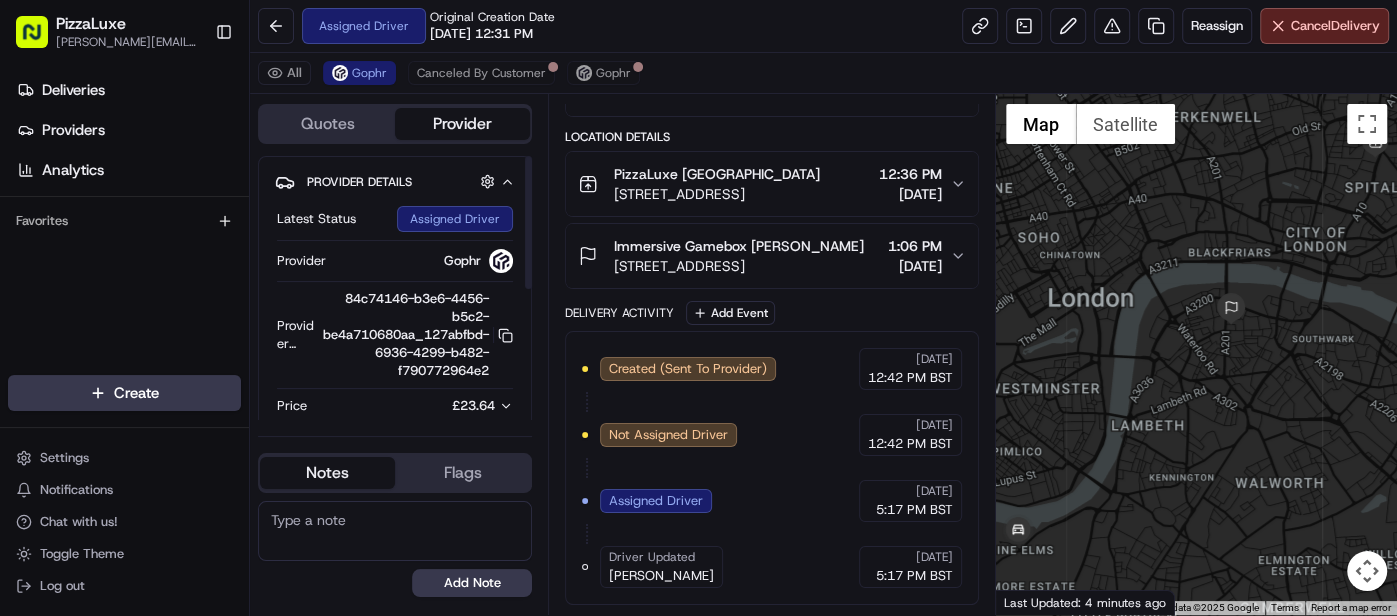click on "£23.64" at bounding box center (473, 405) 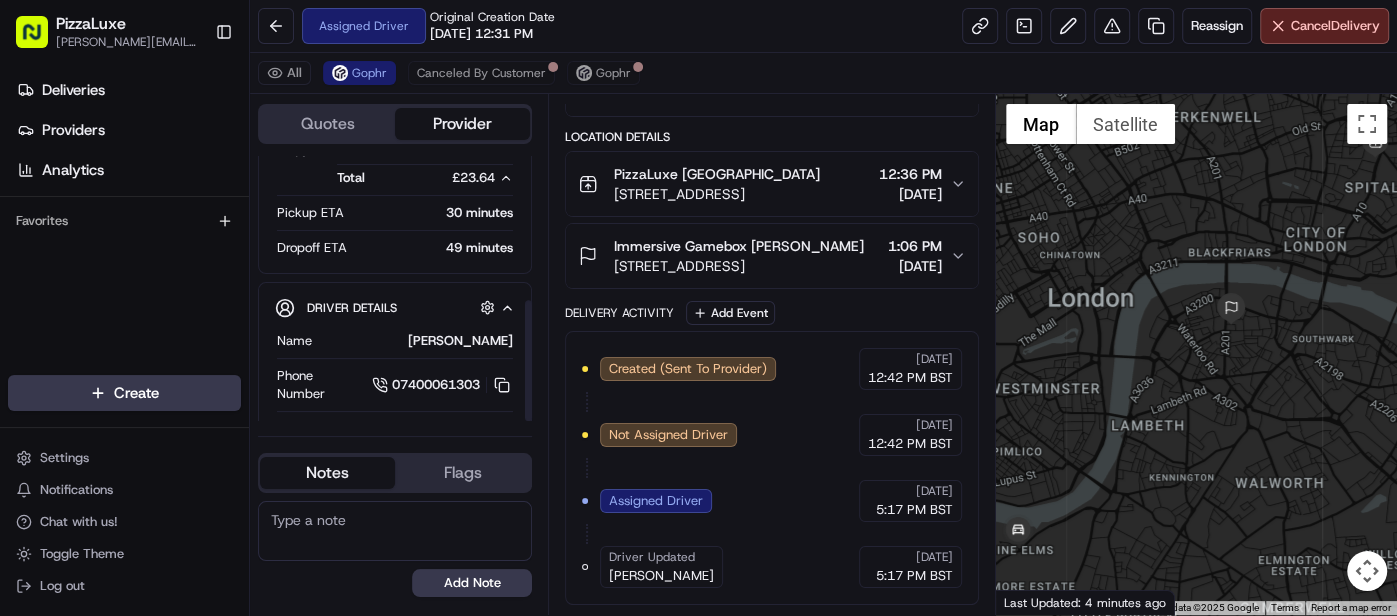 scroll, scrollTop: 316, scrollLeft: 0, axis: vertical 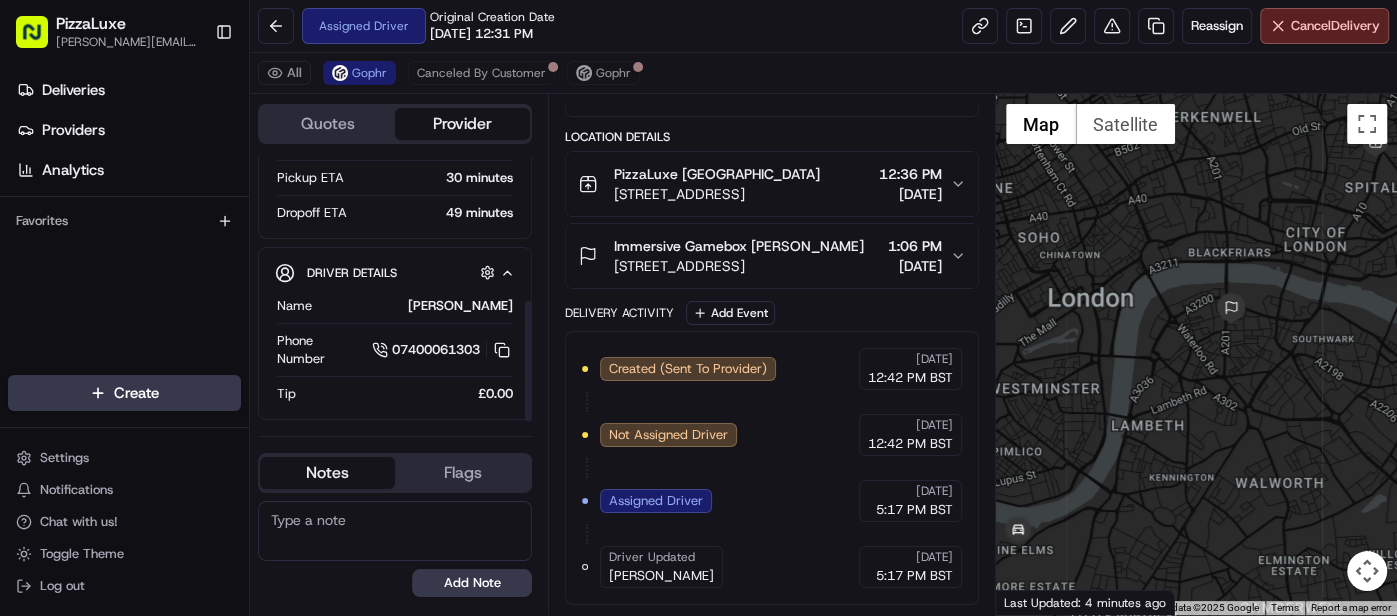 click on "[PERSON_NAME]" at bounding box center [416, 306] 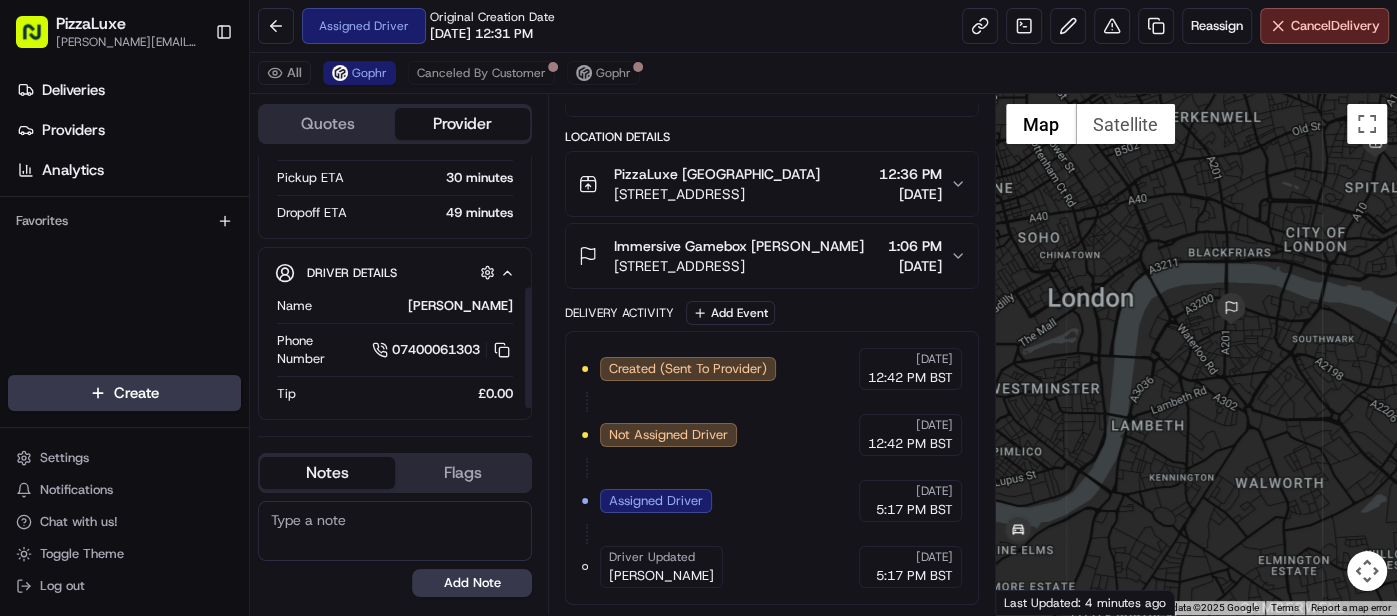 scroll, scrollTop: 0, scrollLeft: 0, axis: both 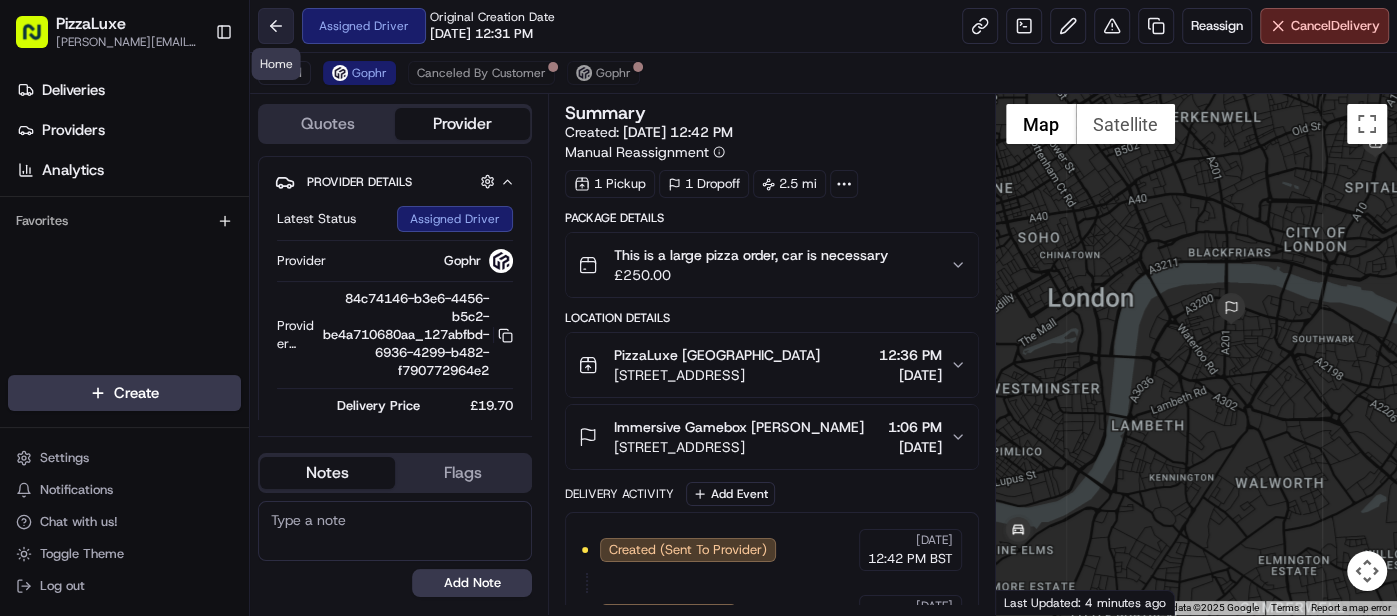 click at bounding box center [276, 26] 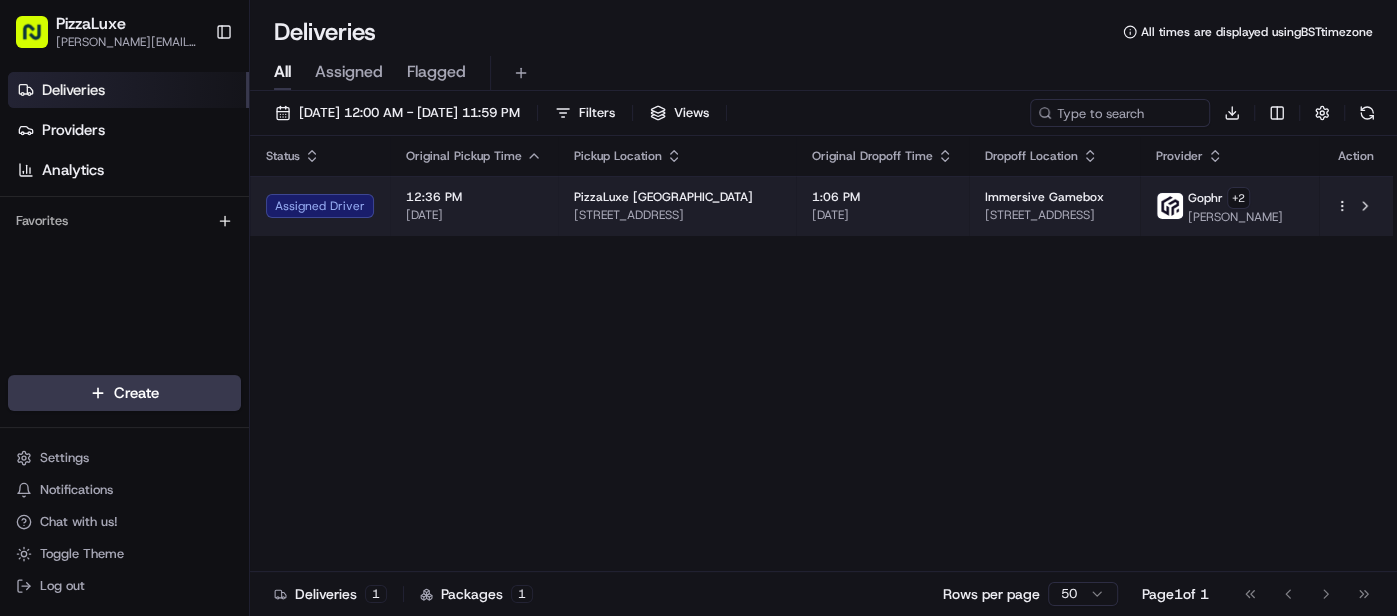 click on "[DATE]" at bounding box center [474, 215] 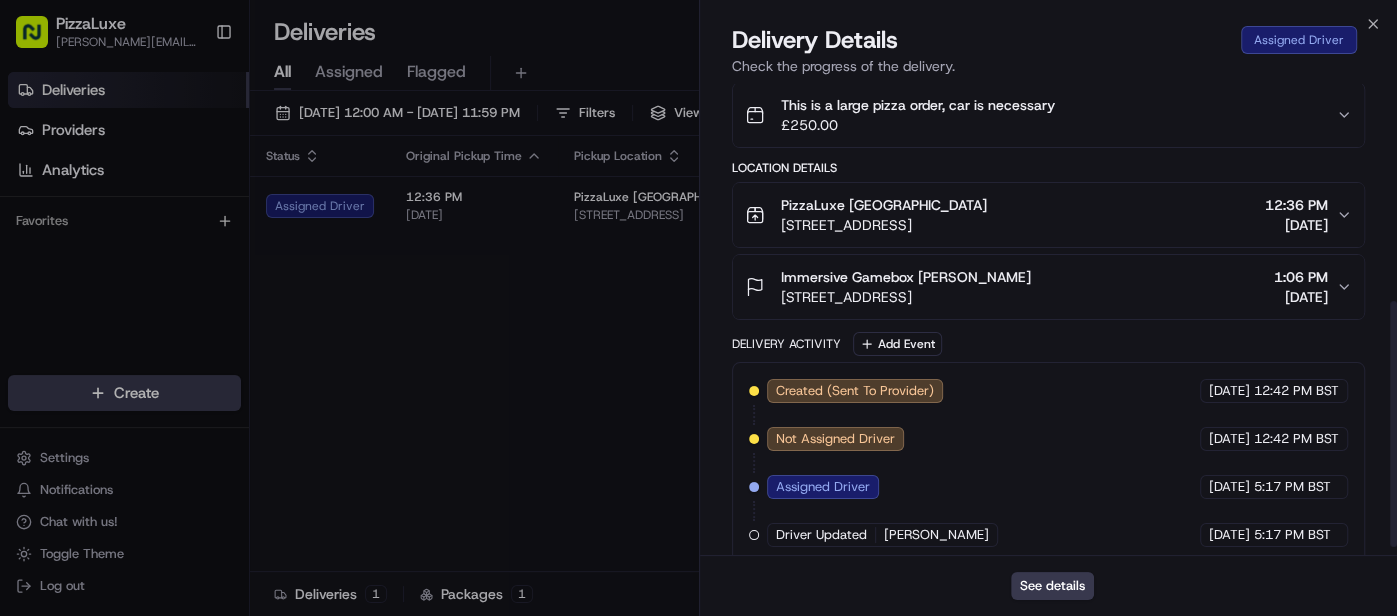 scroll, scrollTop: 422, scrollLeft: 0, axis: vertical 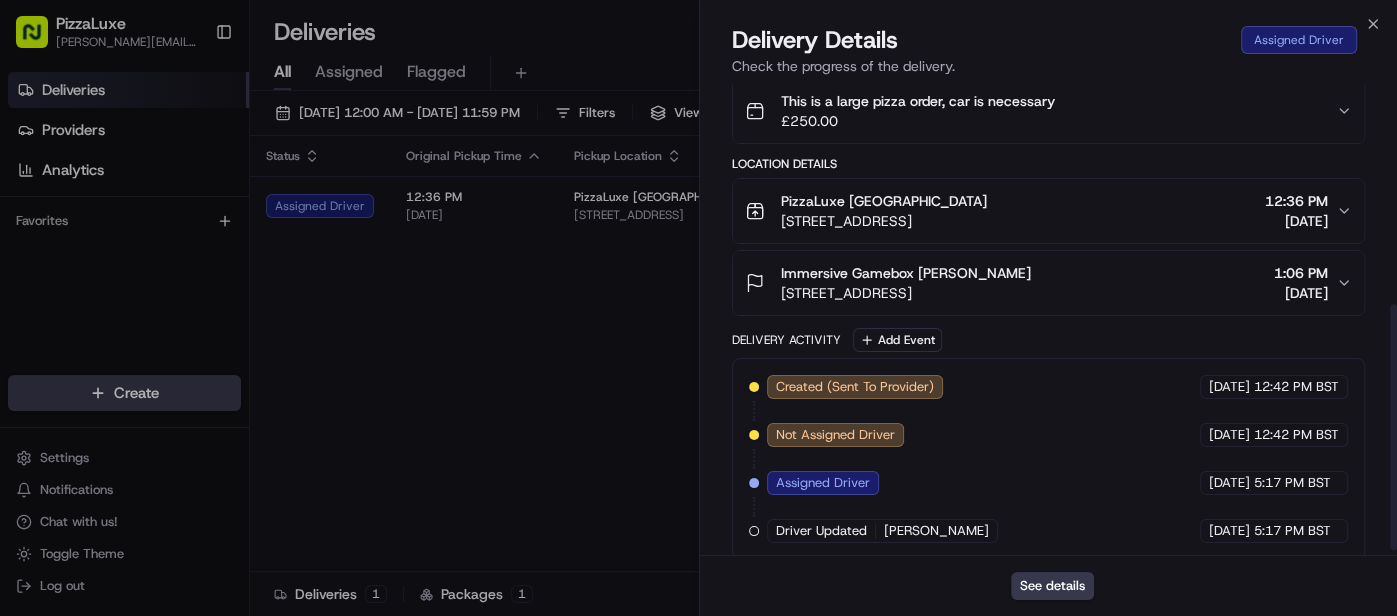 click on "[STREET_ADDRESS]" at bounding box center (884, 221) 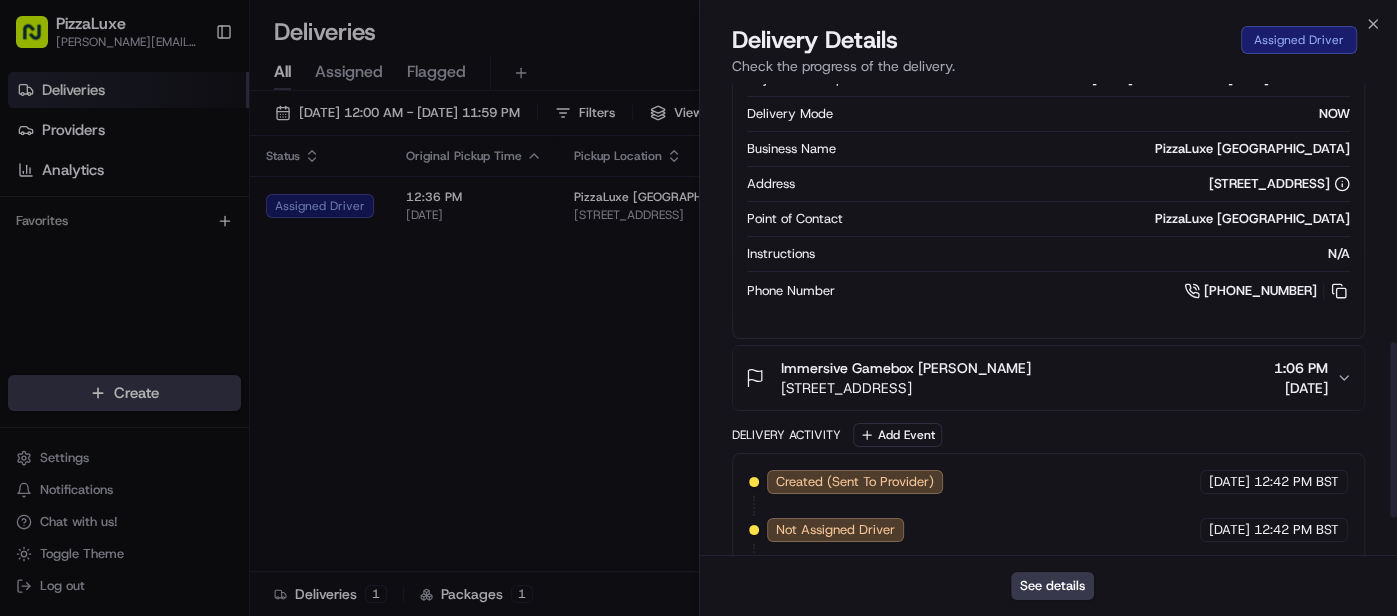scroll, scrollTop: 695, scrollLeft: 0, axis: vertical 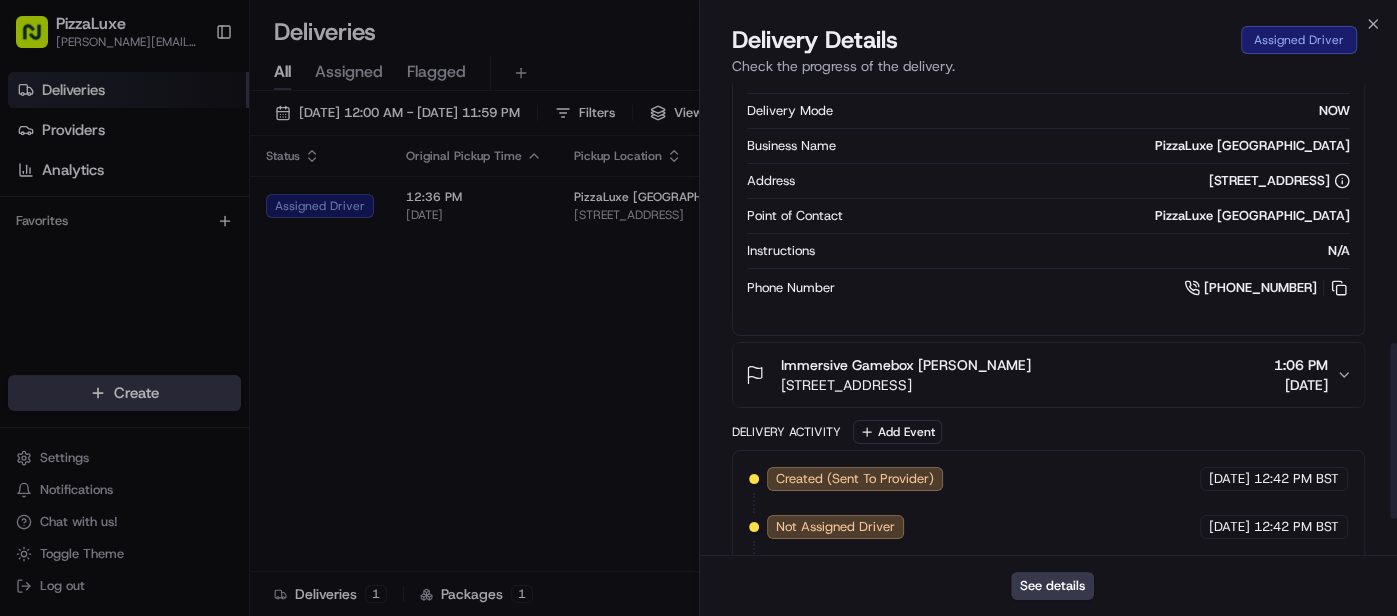 click on "[DATE]" at bounding box center (1301, 385) 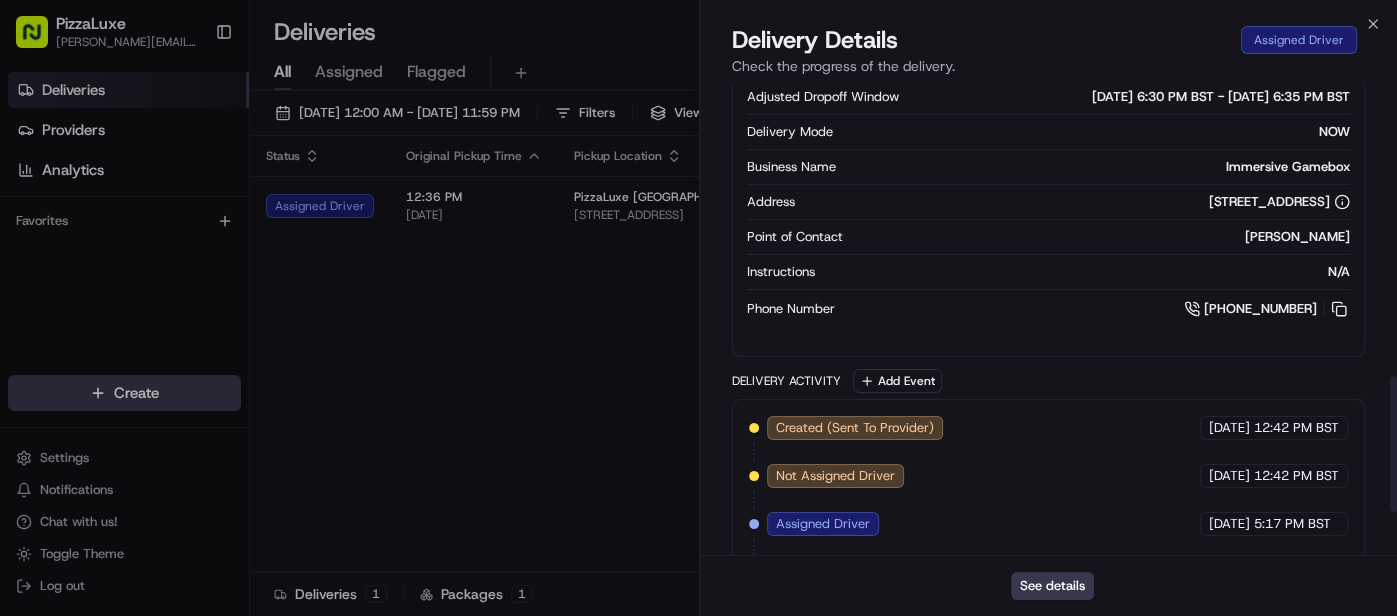scroll, scrollTop: 1160, scrollLeft: 0, axis: vertical 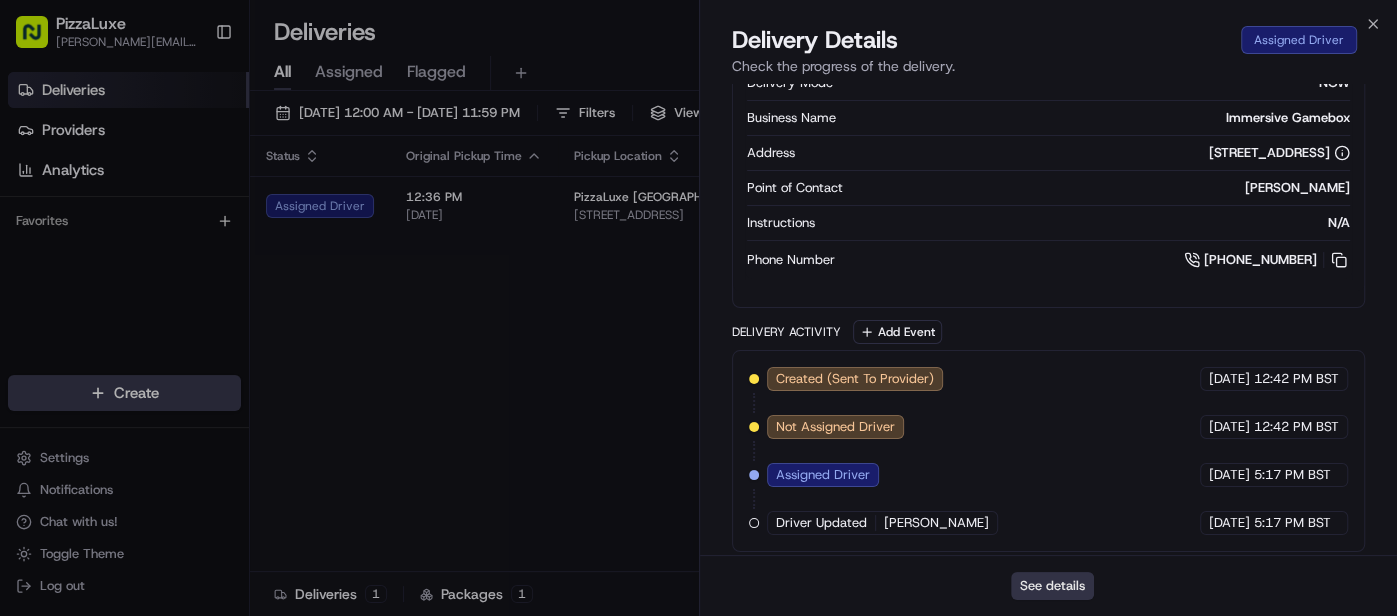 click on "See details" at bounding box center (1052, 586) 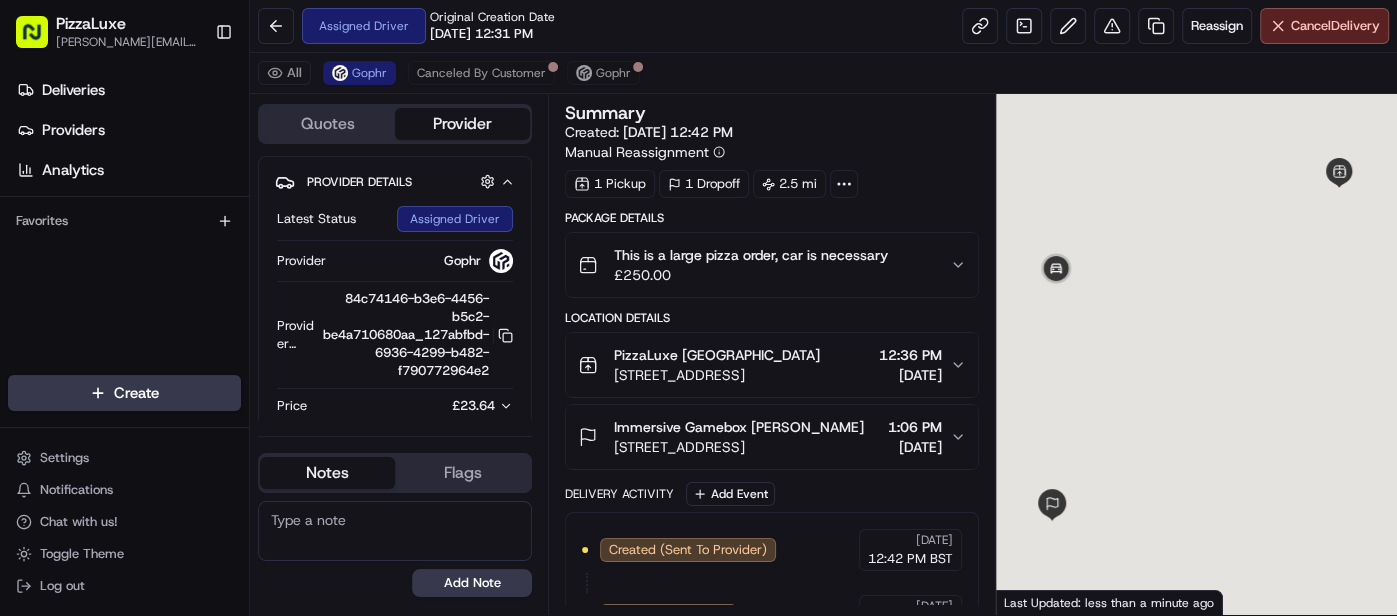 scroll, scrollTop: 0, scrollLeft: 0, axis: both 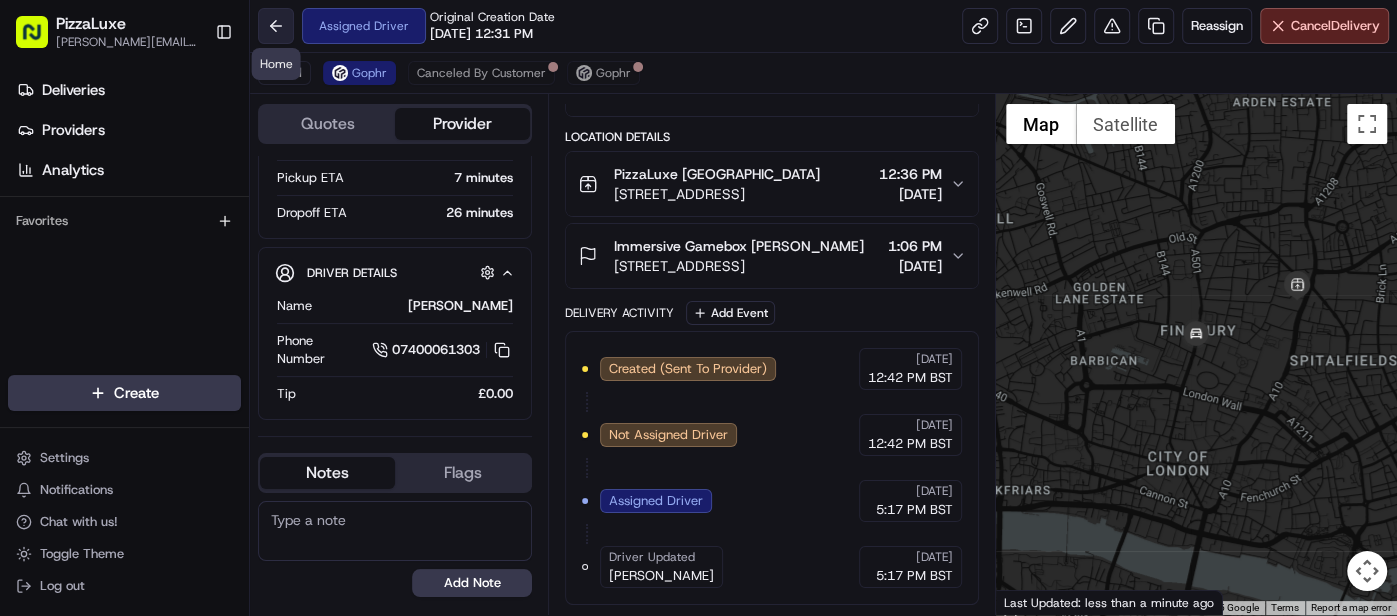 click at bounding box center (276, 26) 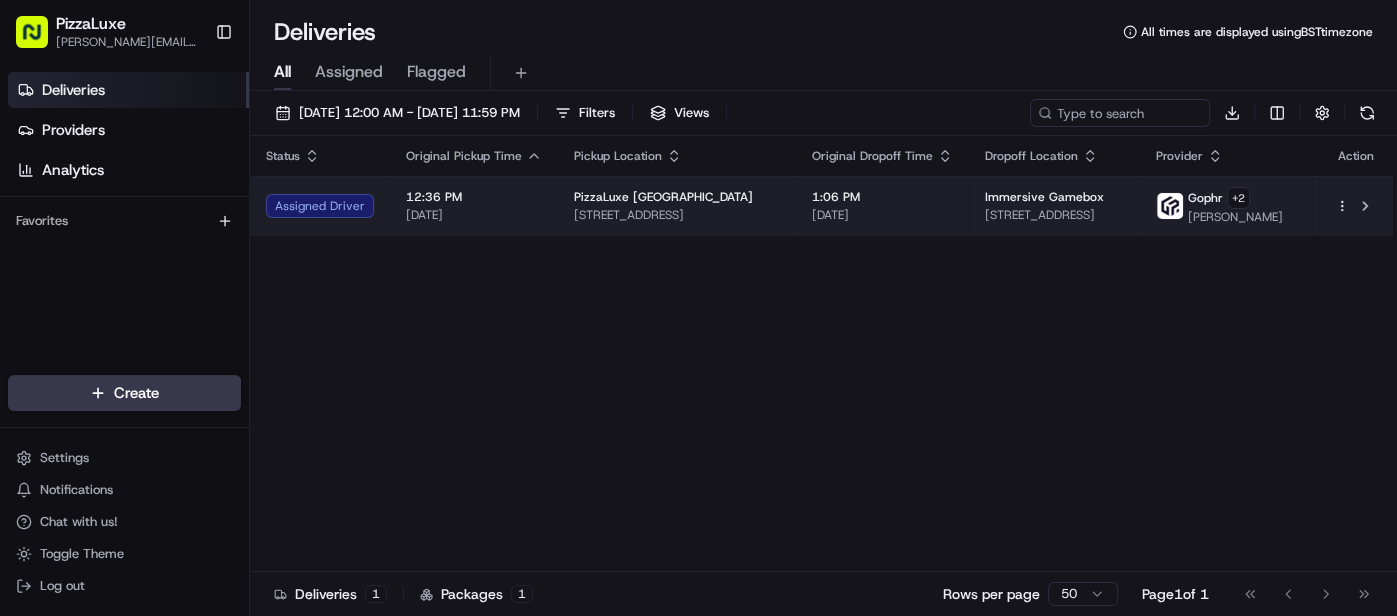 click on "1:06 PM 07/15/2025" at bounding box center (882, 206) 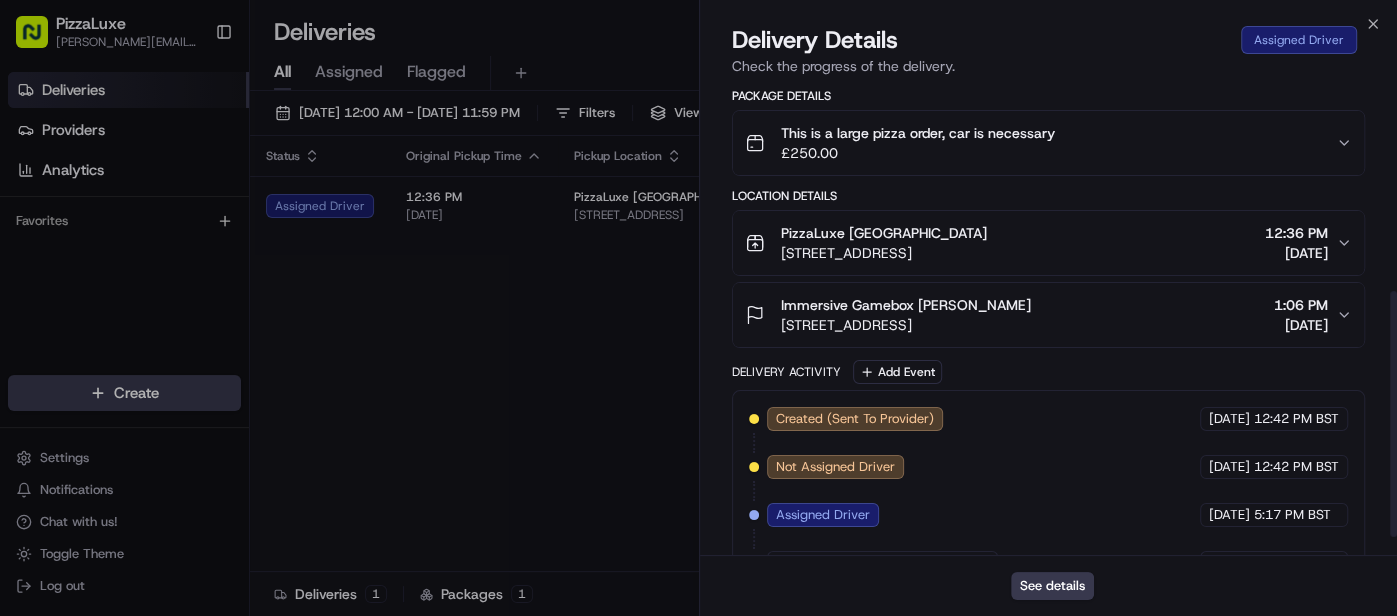 scroll, scrollTop: 399, scrollLeft: 0, axis: vertical 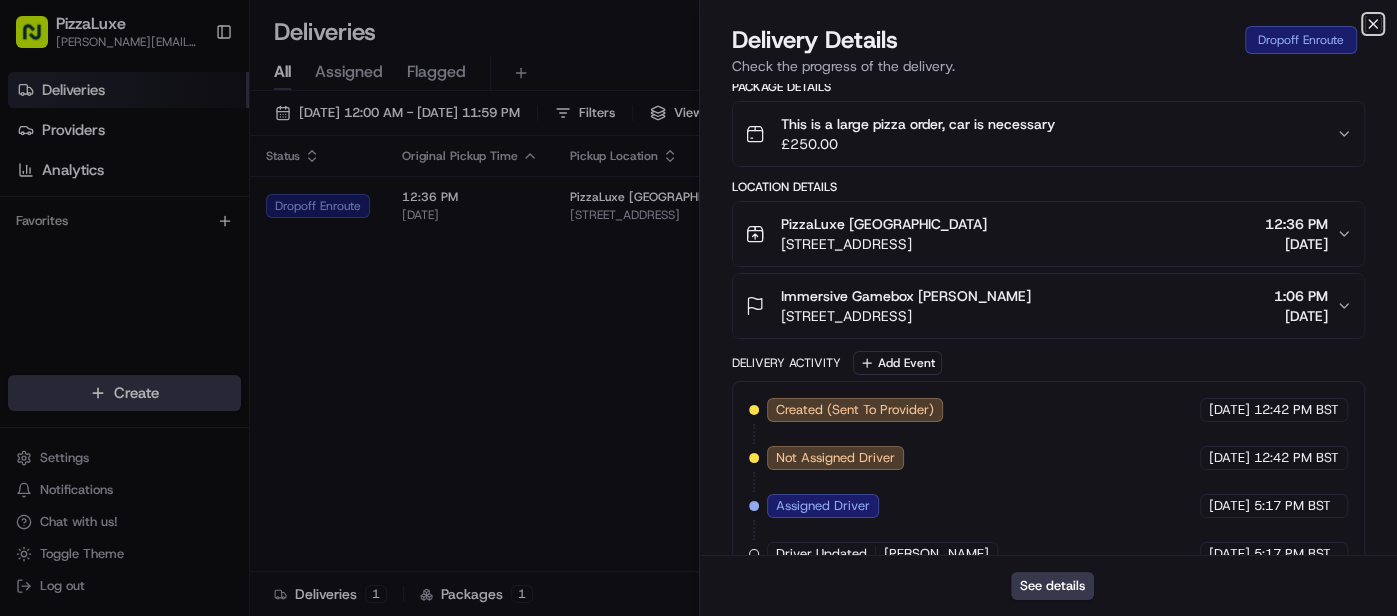 click 